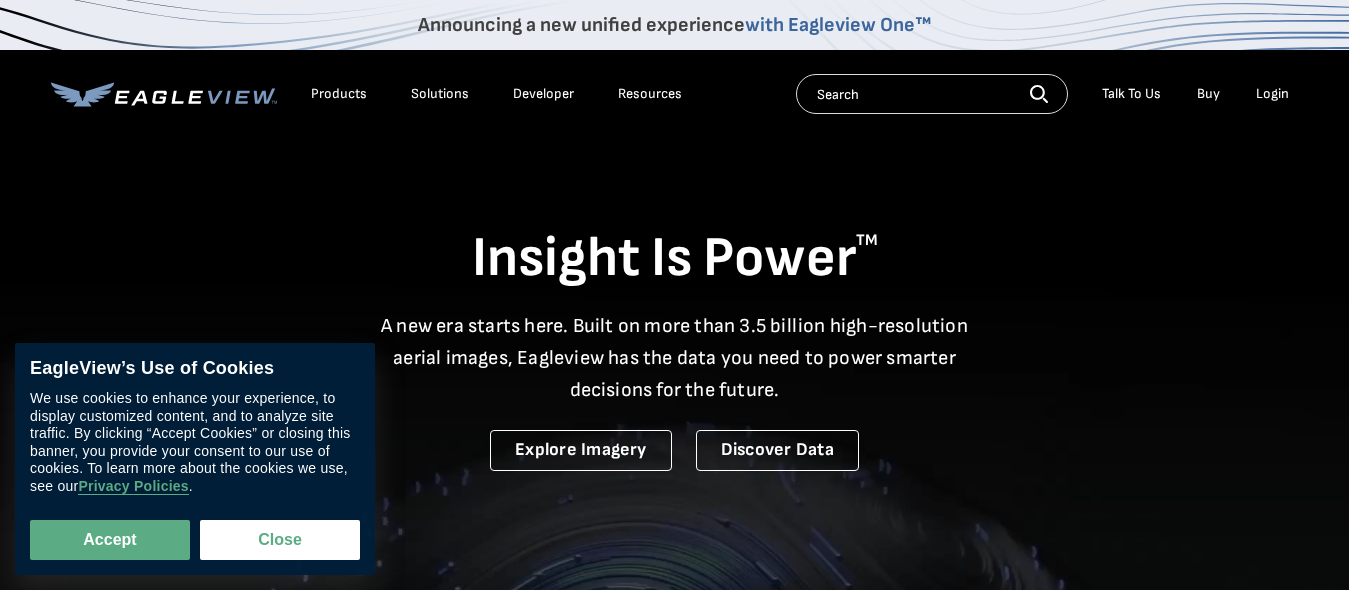 scroll, scrollTop: 0, scrollLeft: 0, axis: both 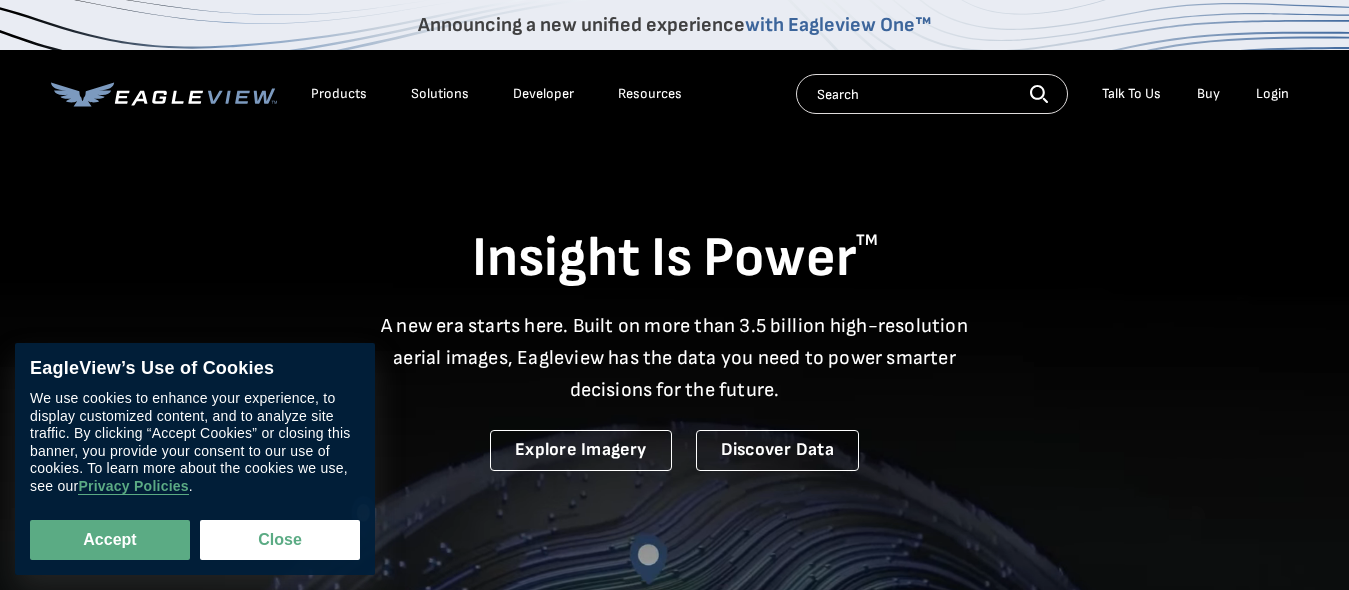 click on "Login" at bounding box center [1272, 94] 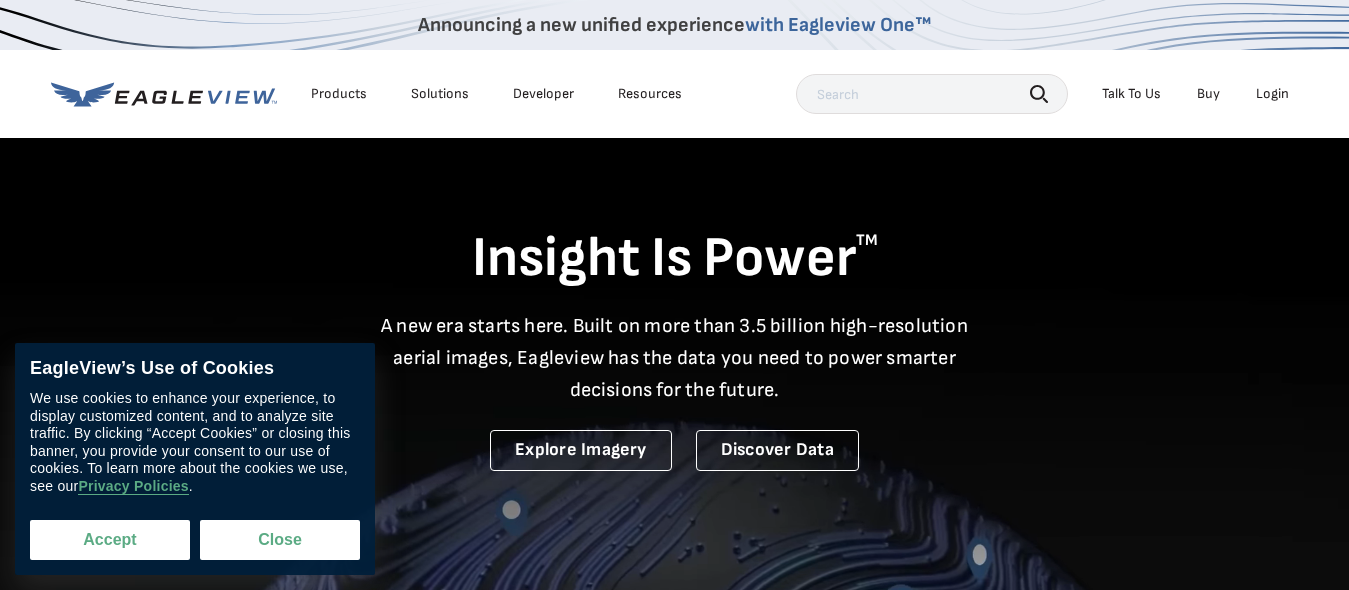 click on "Accept" at bounding box center (110, 540) 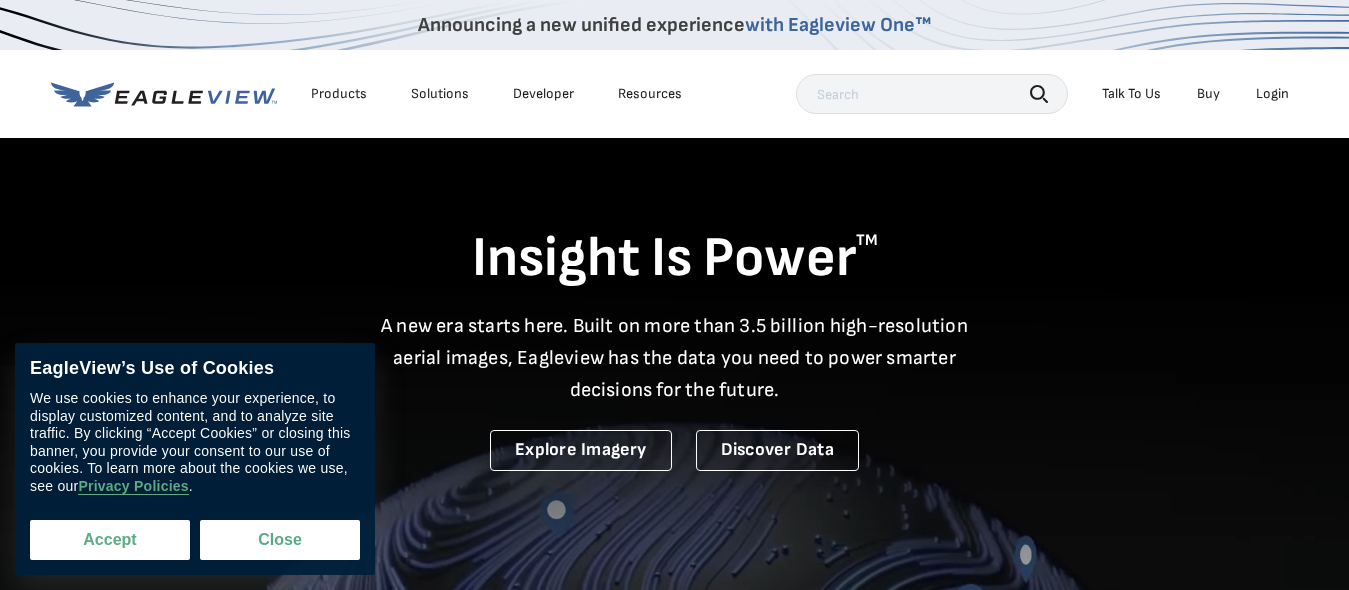 checkbox on "true" 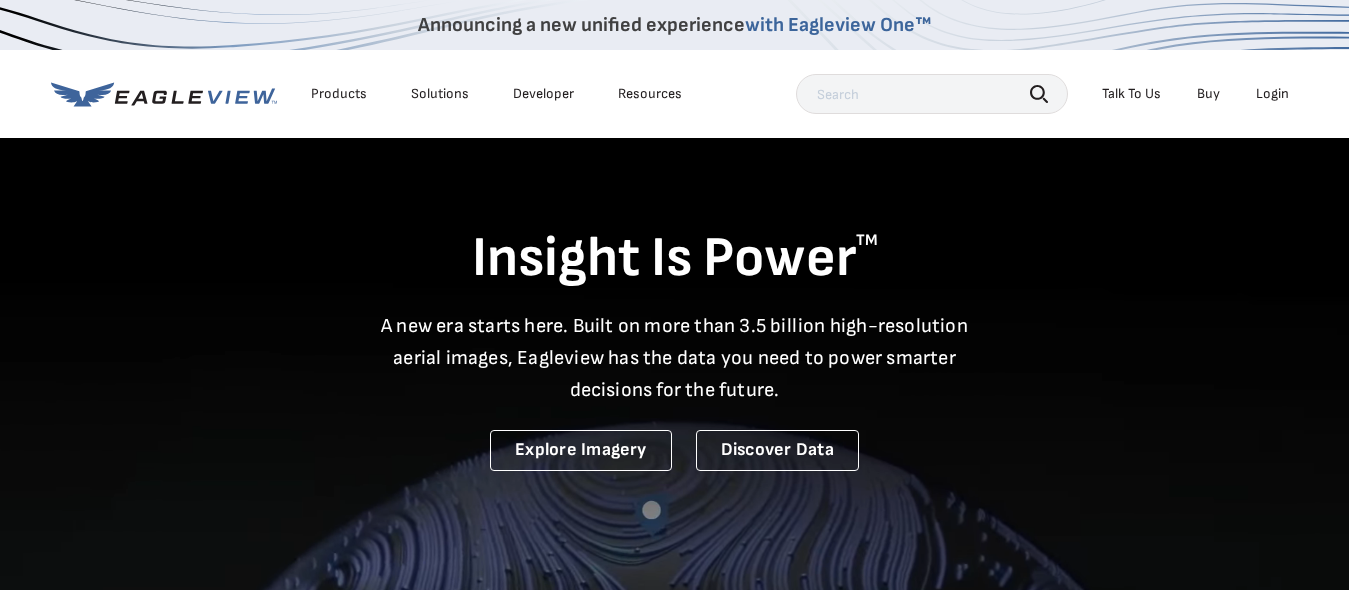 click on "Login" at bounding box center (1272, 94) 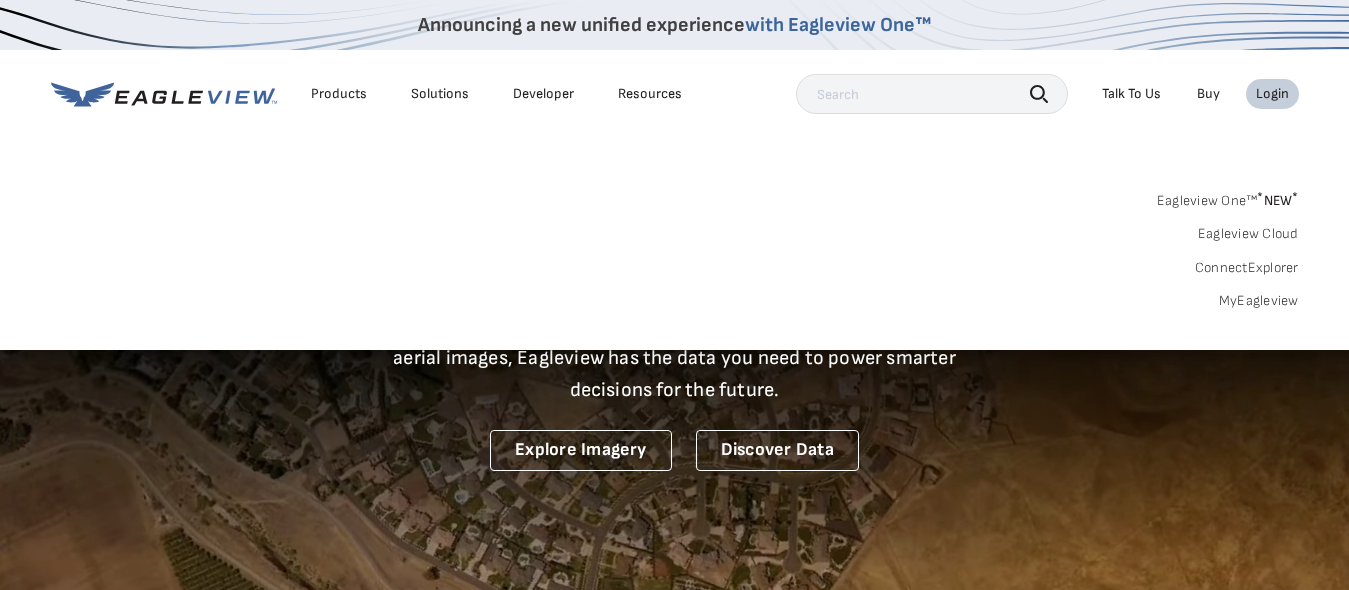 click on "MyEagleview" at bounding box center [1259, 301] 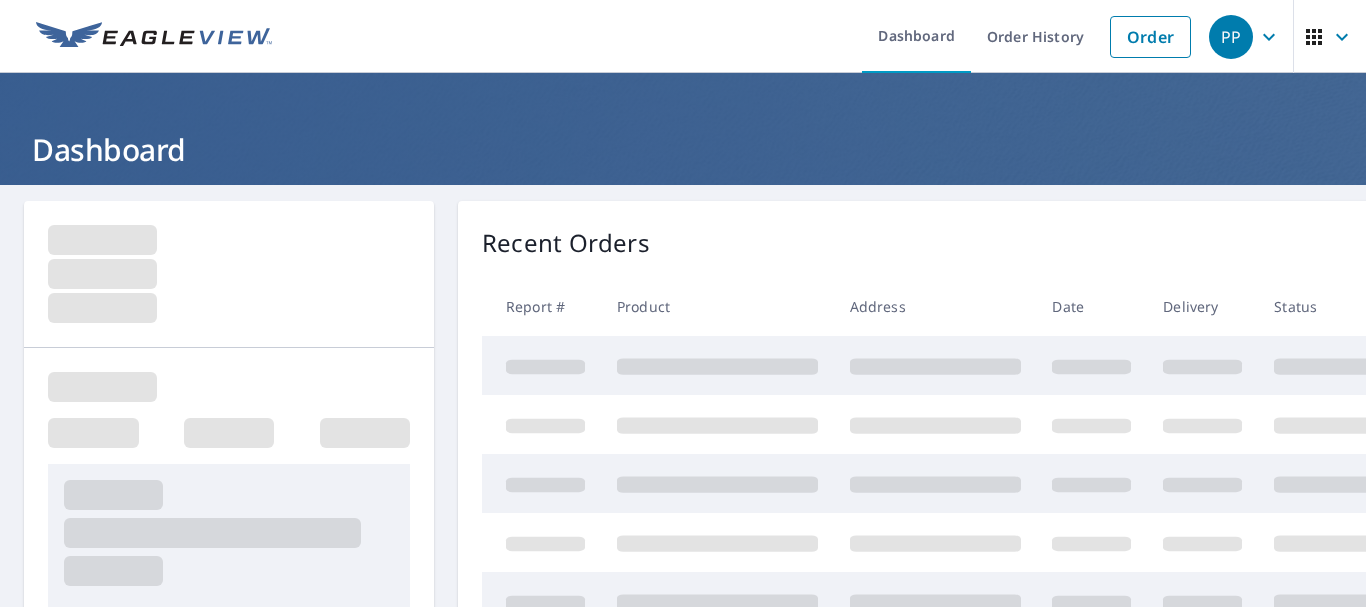 scroll, scrollTop: 0, scrollLeft: 0, axis: both 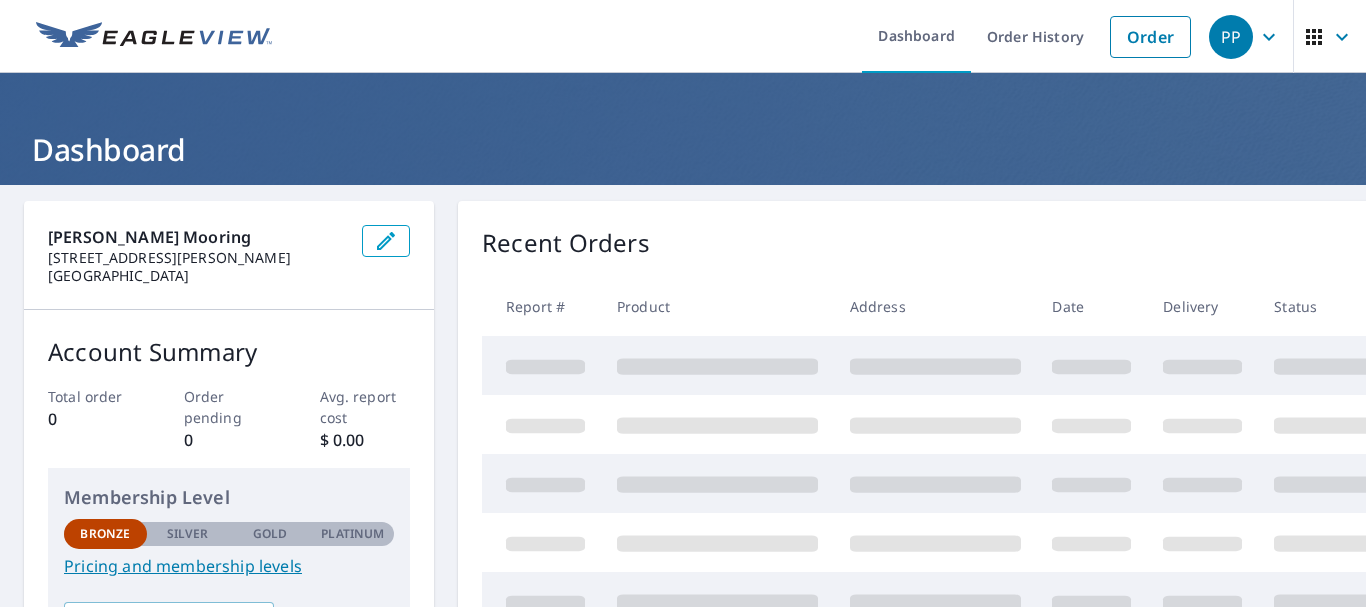 drag, startPoint x: 0, startPoint y: 0, endPoint x: 848, endPoint y: 108, distance: 854.8497 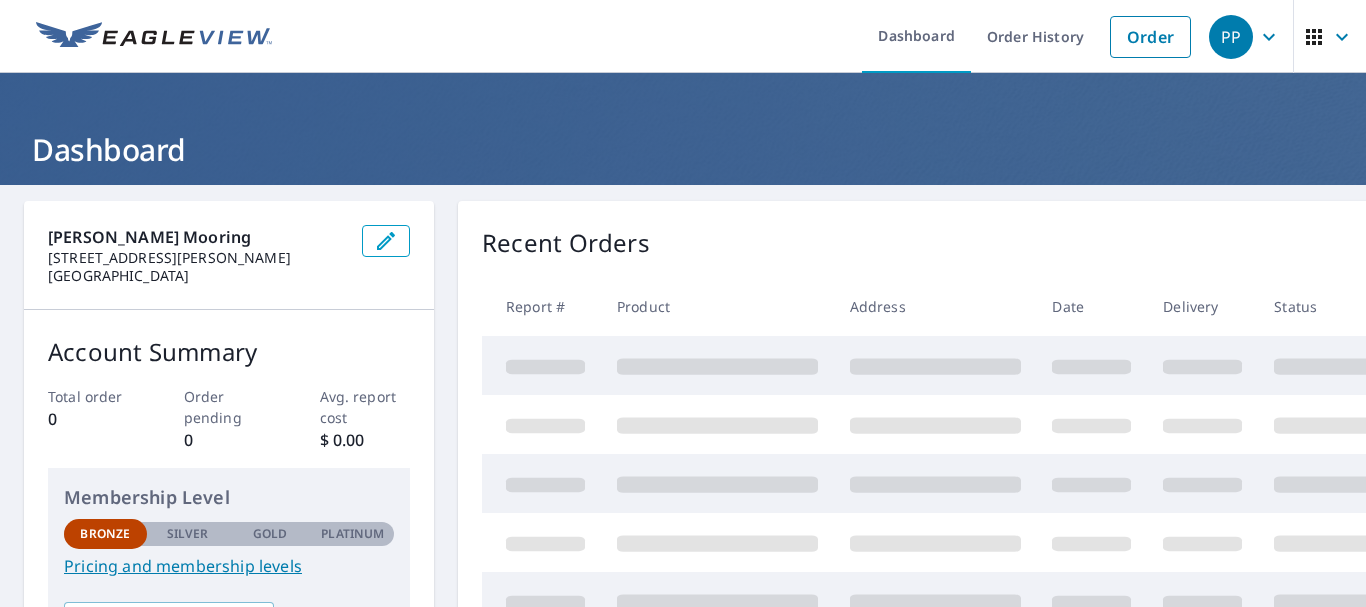 click on "Dashboard" at bounding box center (683, 129) 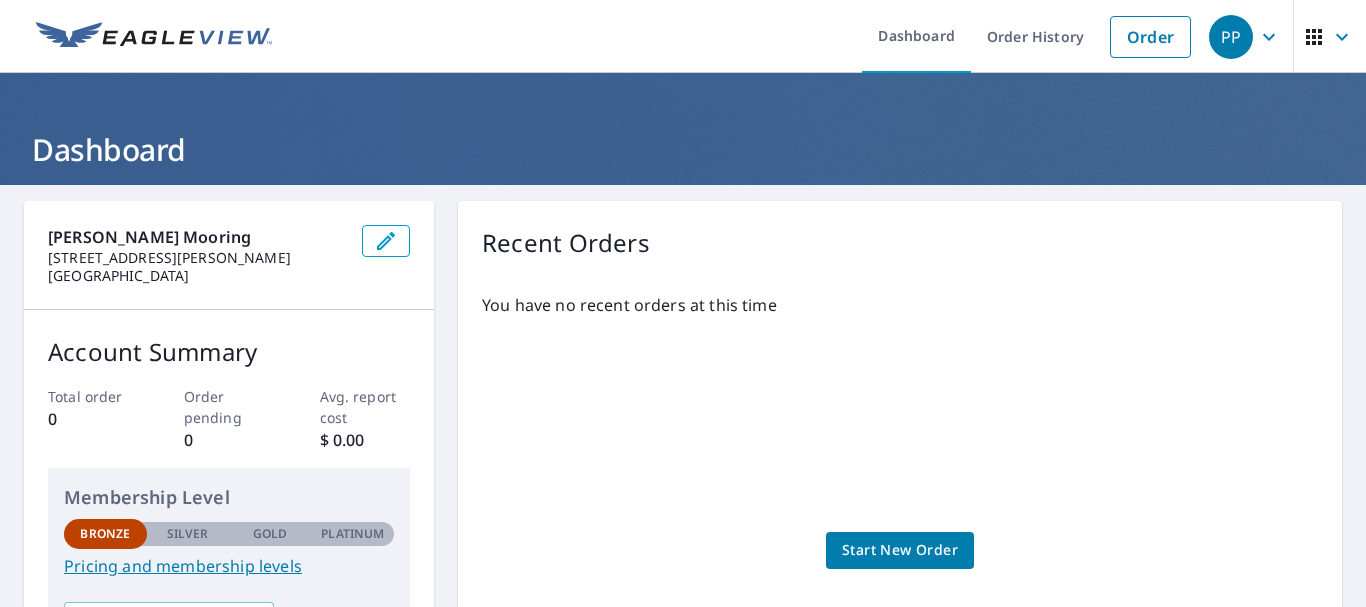 drag, startPoint x: 933, startPoint y: 104, endPoint x: 866, endPoint y: 167, distance: 91.967384 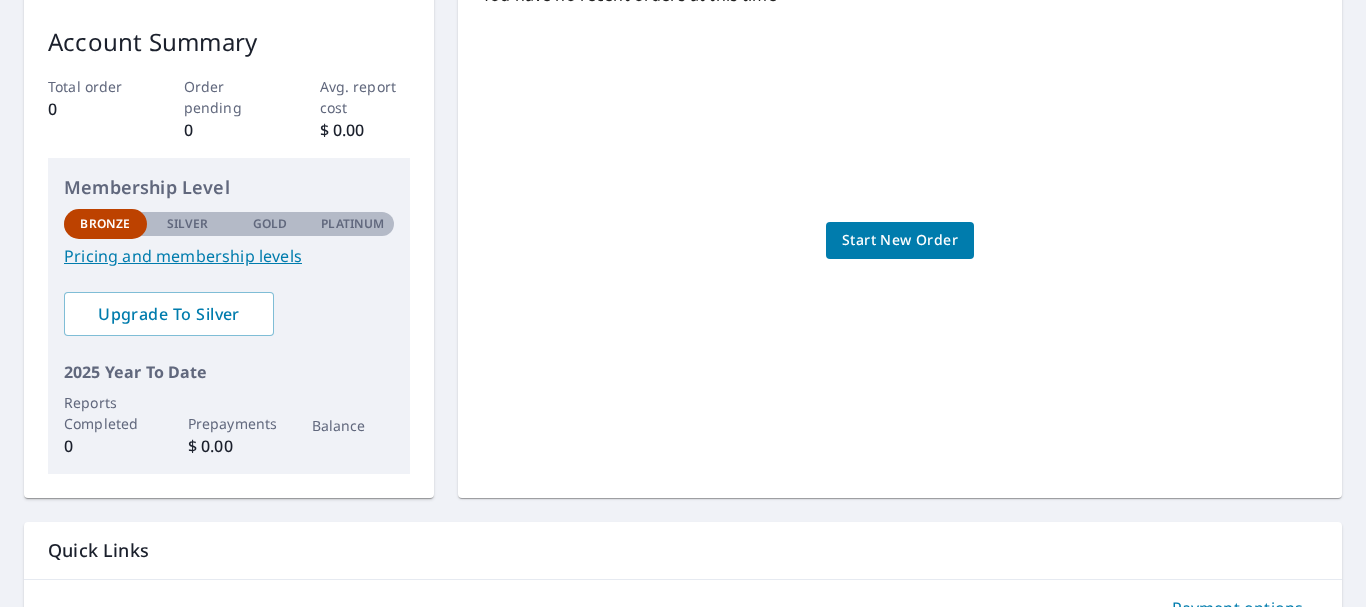 scroll, scrollTop: 454, scrollLeft: 0, axis: vertical 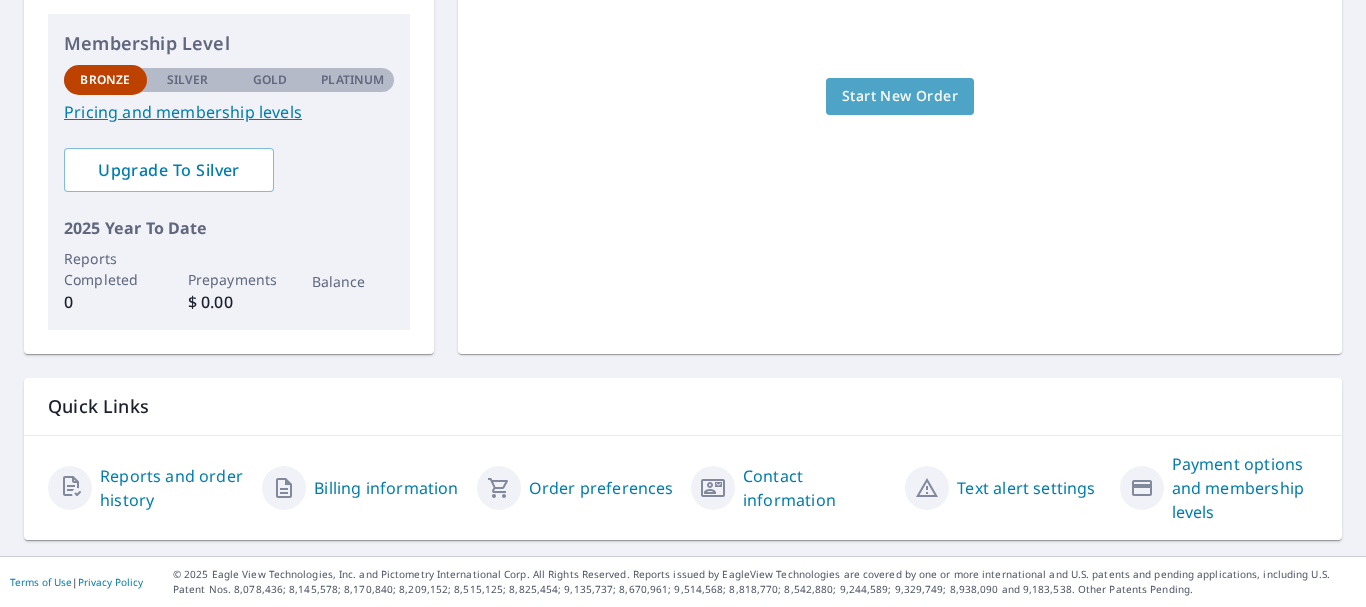click on "Start New Order" at bounding box center [900, 96] 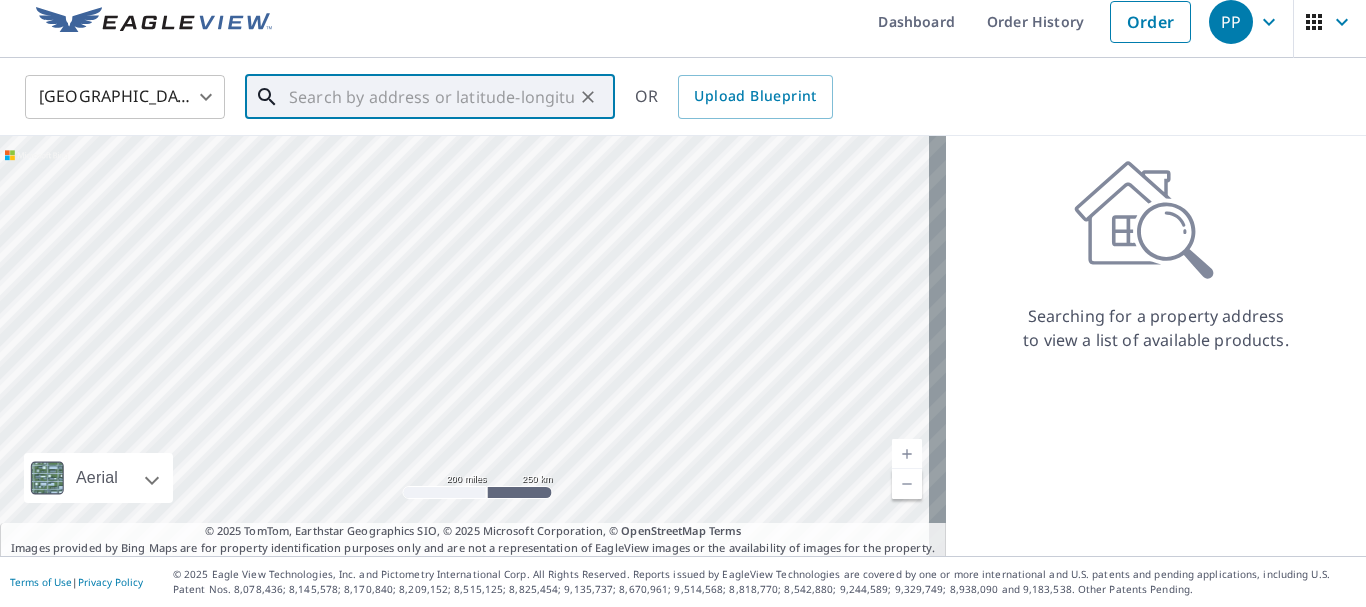click at bounding box center [431, 97] 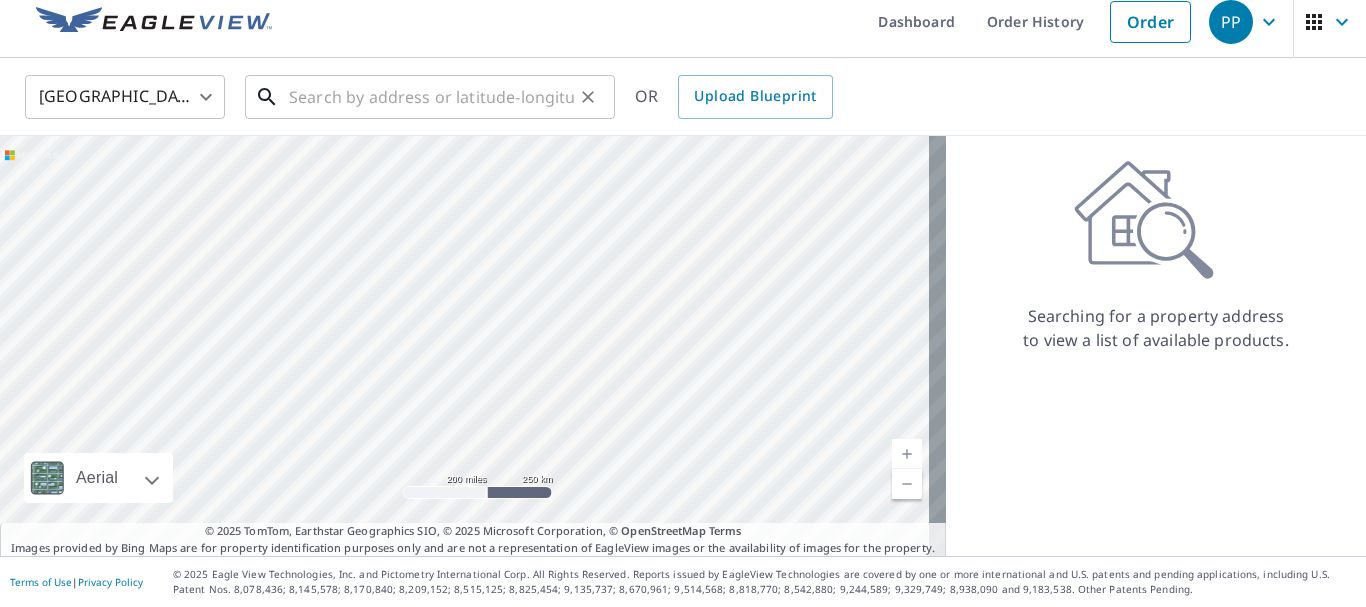 click at bounding box center (431, 97) 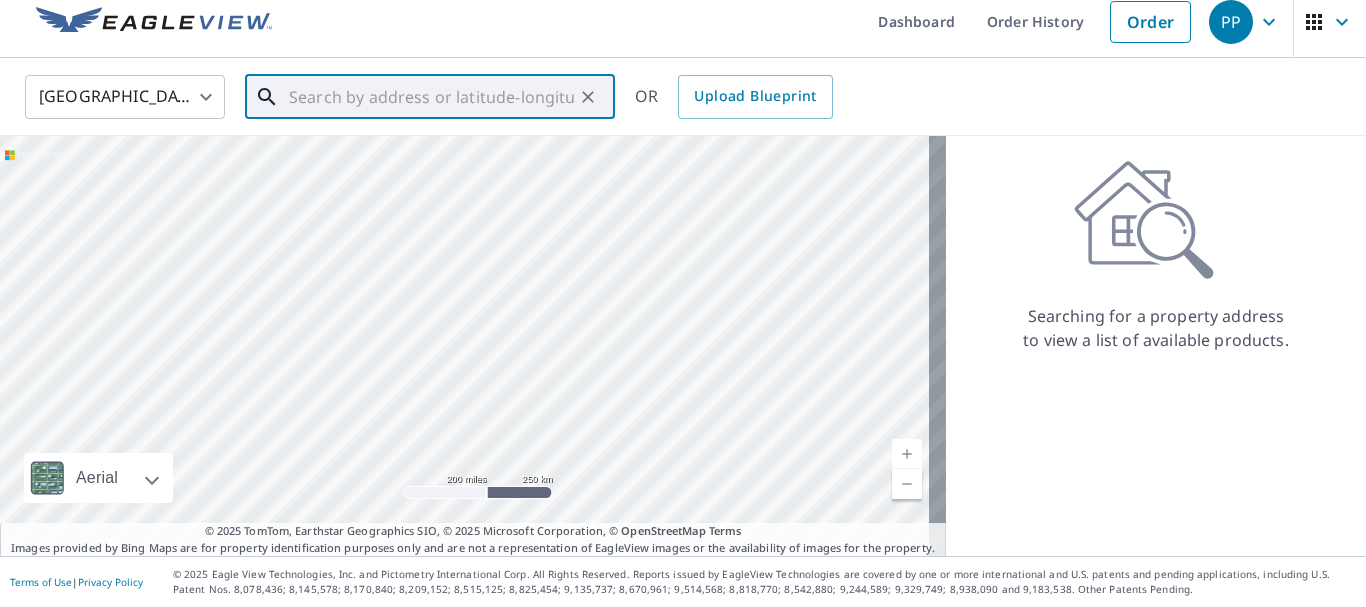 click at bounding box center (431, 97) 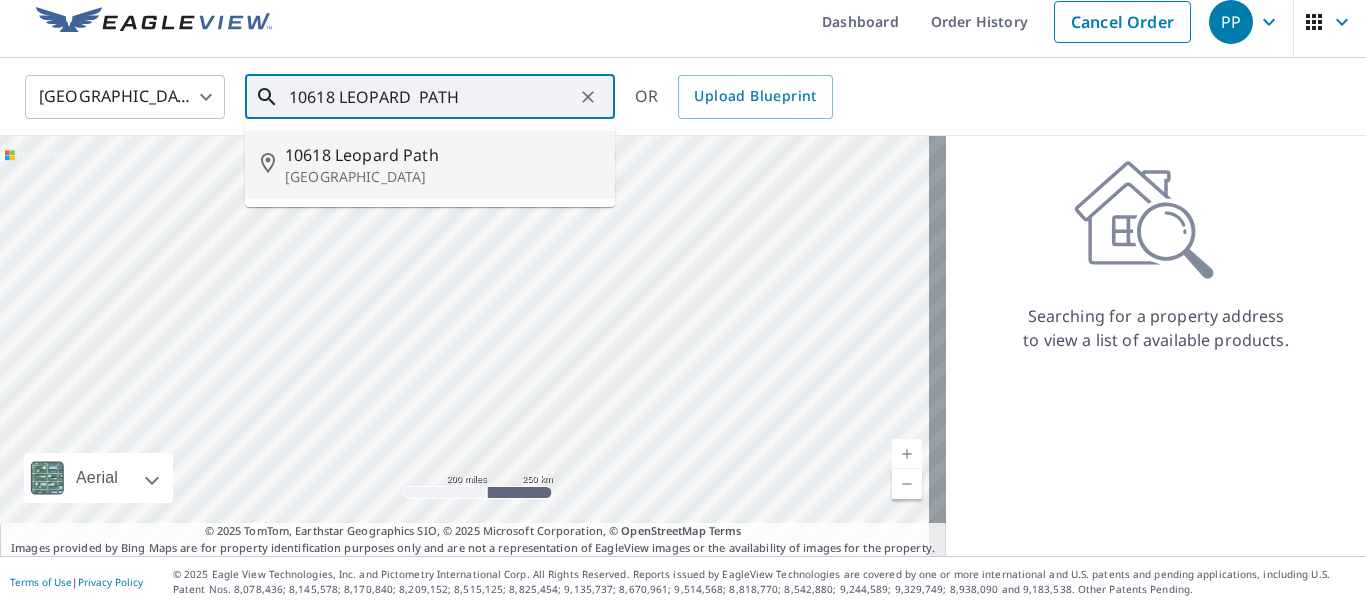 click on "[GEOGRAPHIC_DATA]" at bounding box center (442, 177) 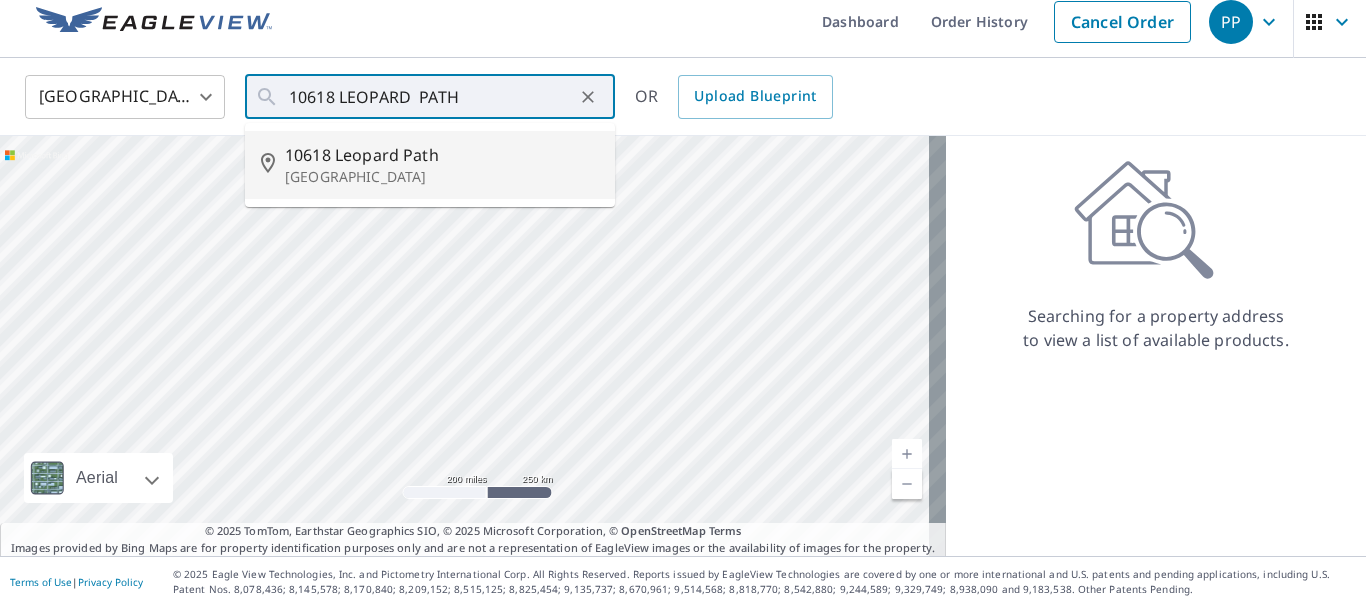 type on "[STREET_ADDRESS]" 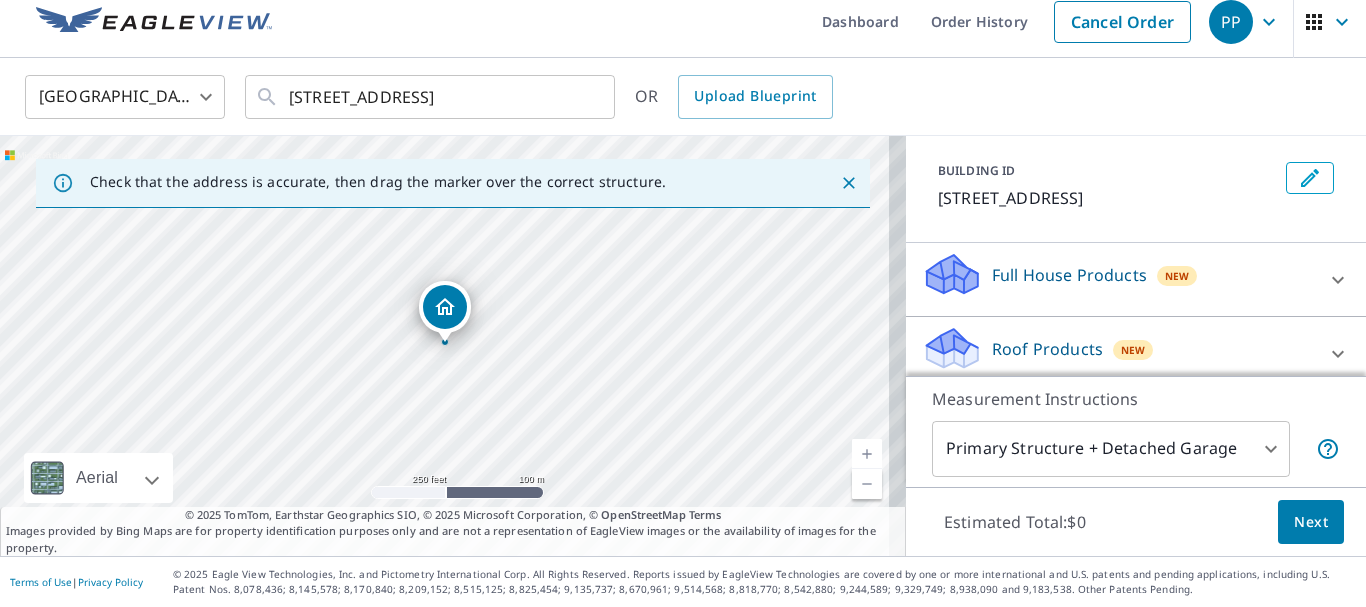 scroll, scrollTop: 200, scrollLeft: 0, axis: vertical 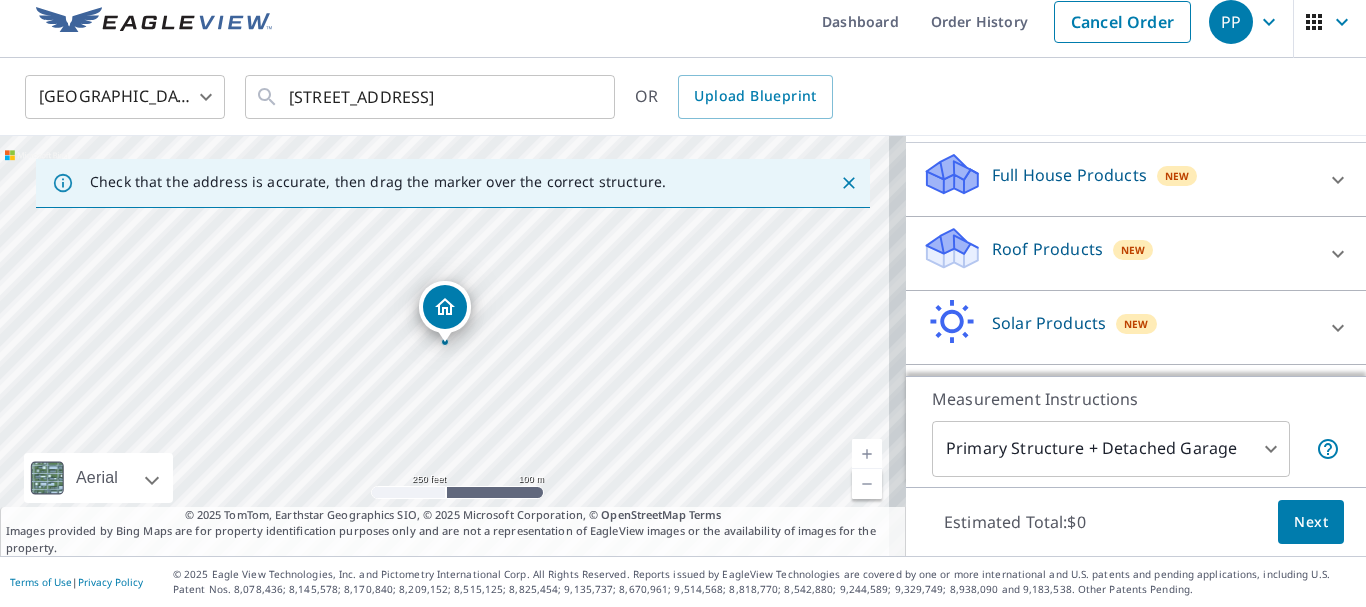 click on "Full House Products New" at bounding box center [1118, 179] 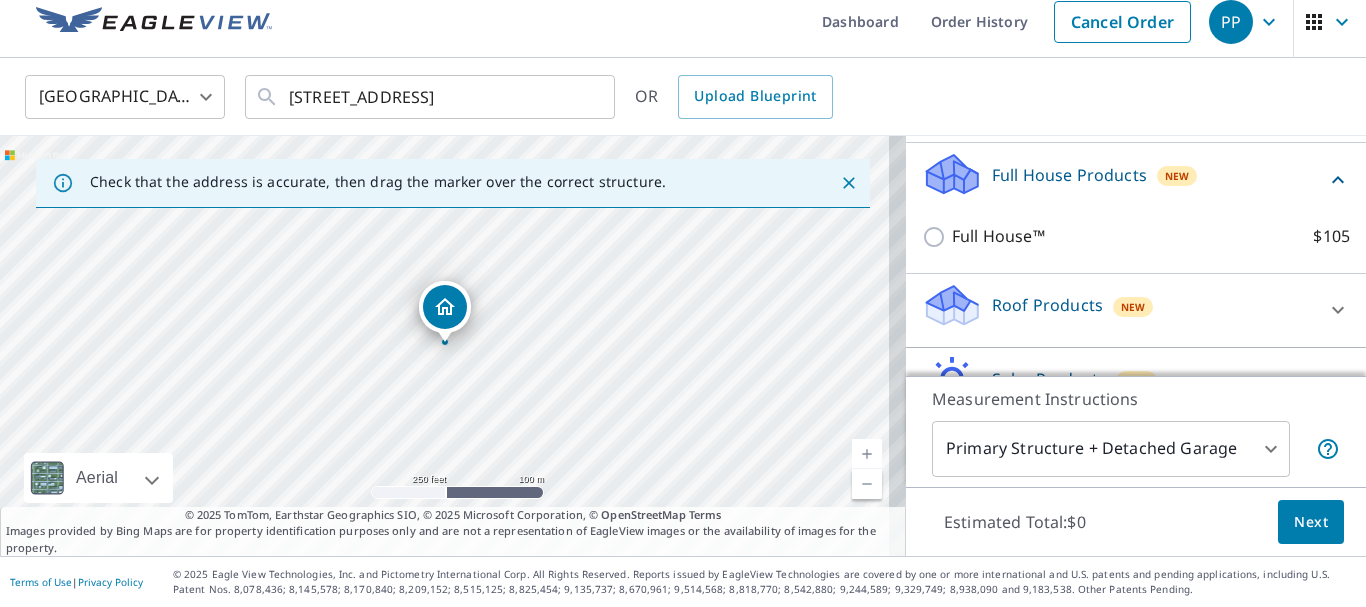 scroll, scrollTop: 300, scrollLeft: 0, axis: vertical 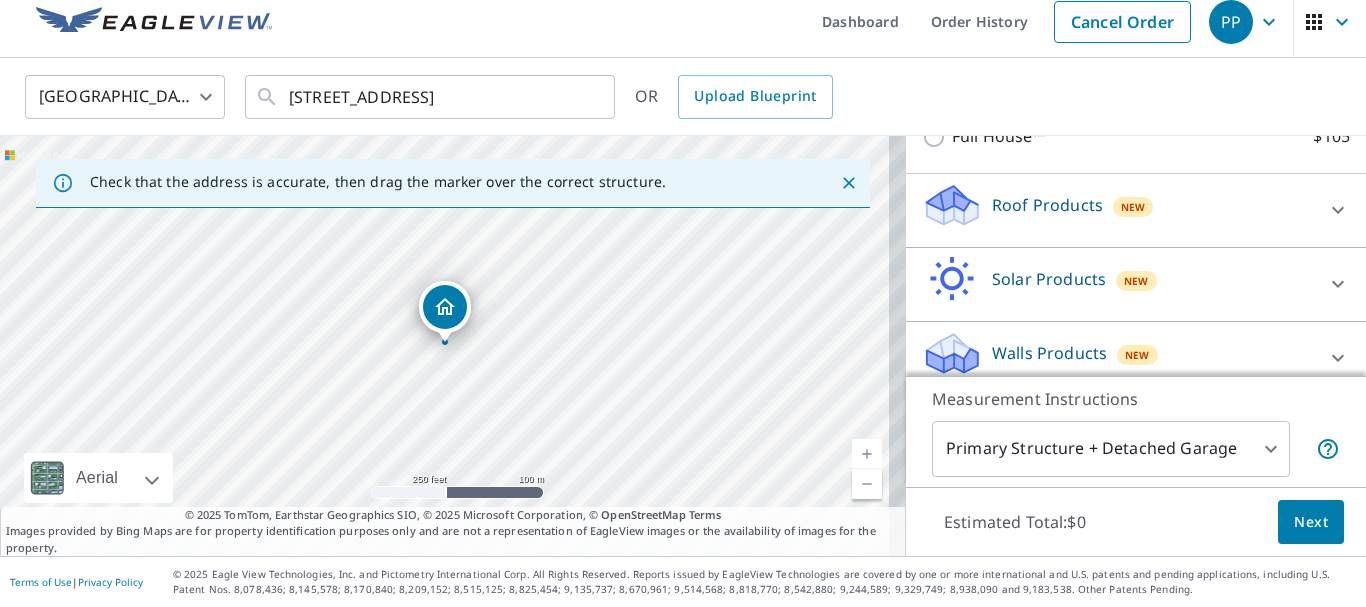 click on "Roof Products New" at bounding box center (1118, 210) 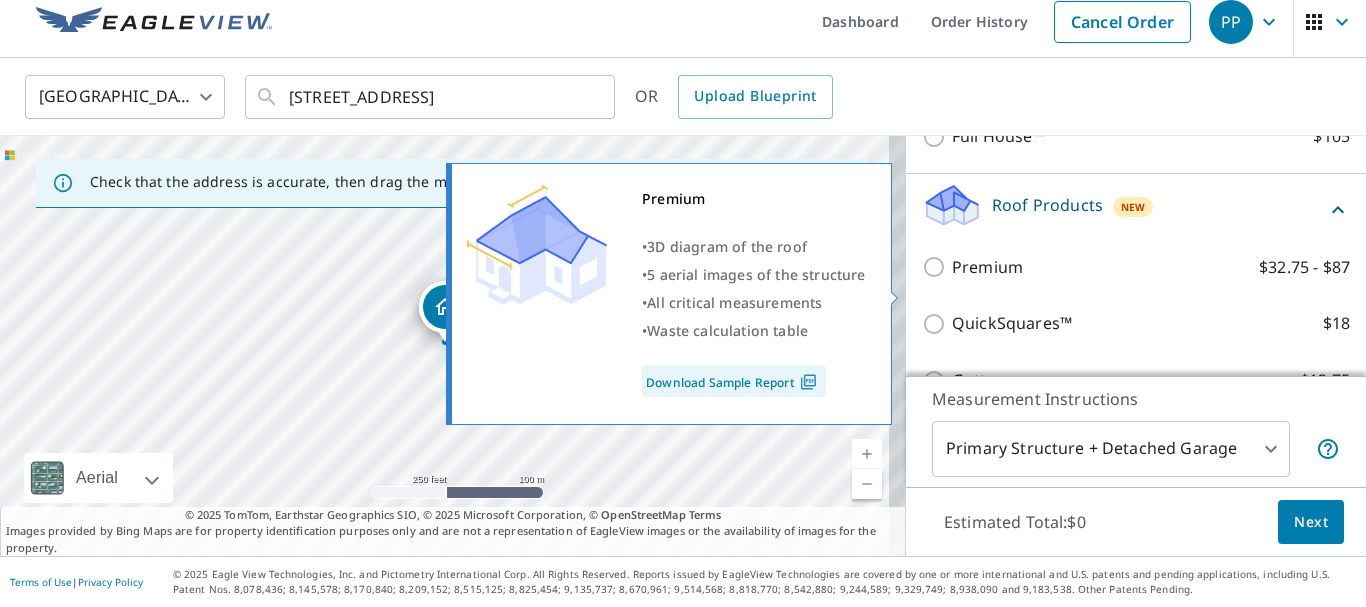 click on "Premium $32.75 - $87" at bounding box center [937, 267] 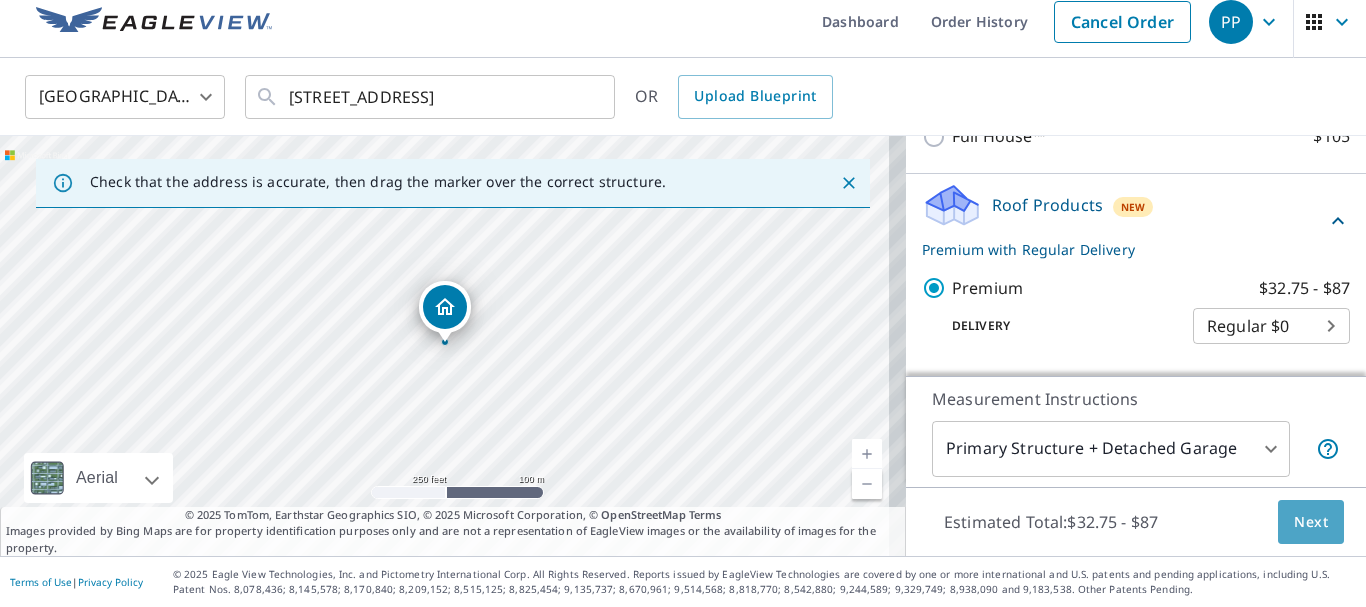 click on "Next" at bounding box center (1311, 522) 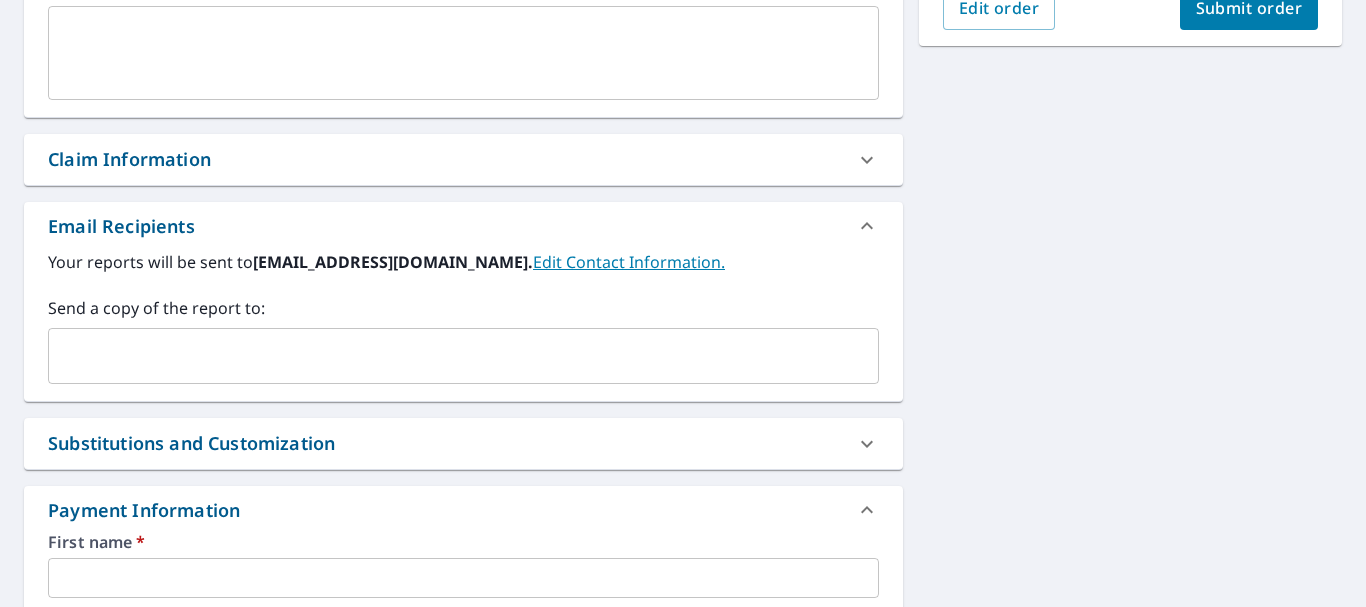 scroll, scrollTop: 615, scrollLeft: 0, axis: vertical 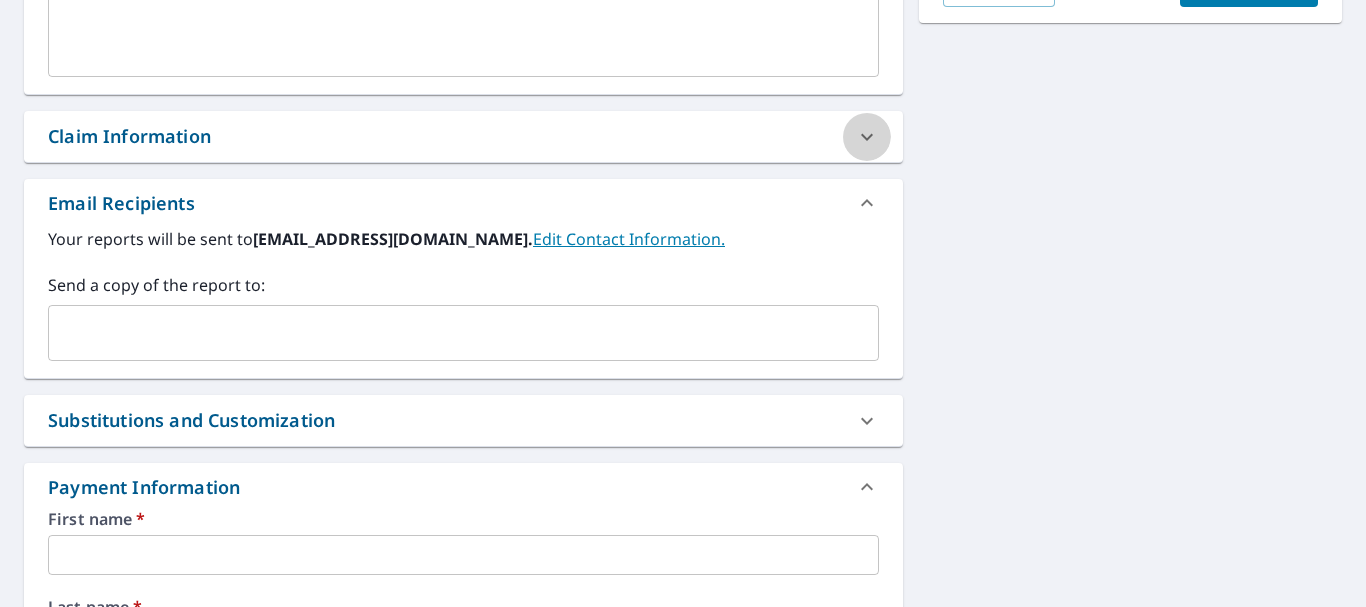 click 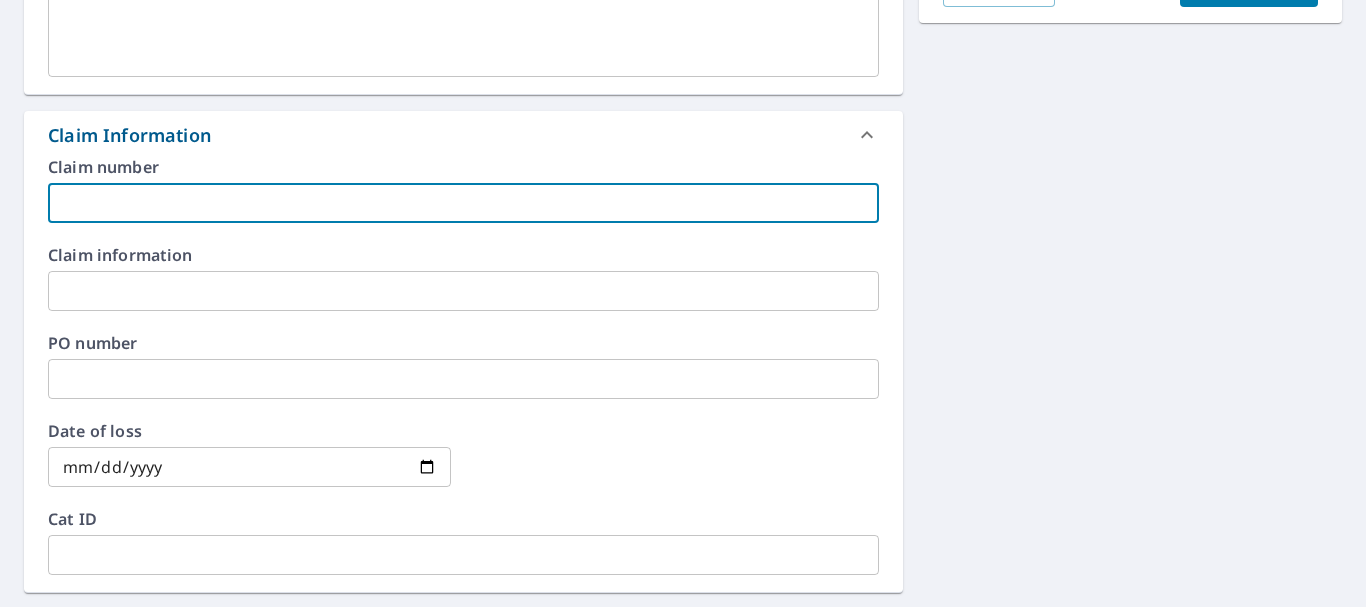 click at bounding box center [463, 203] 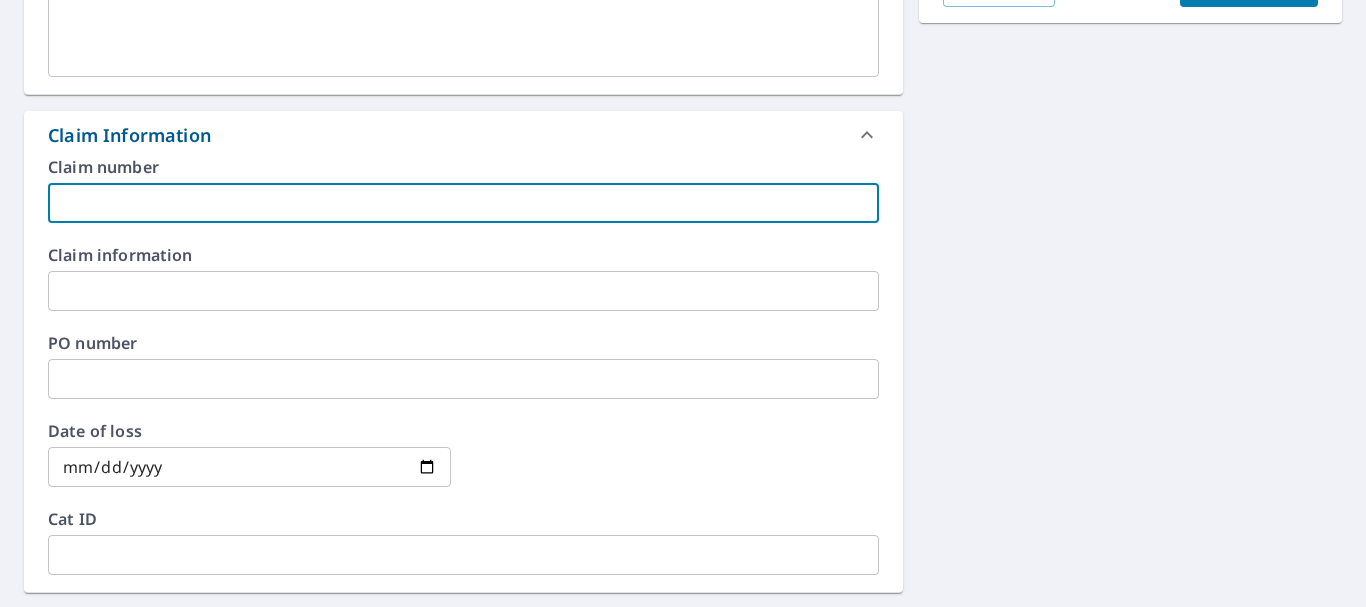 paste on "004807385-801" 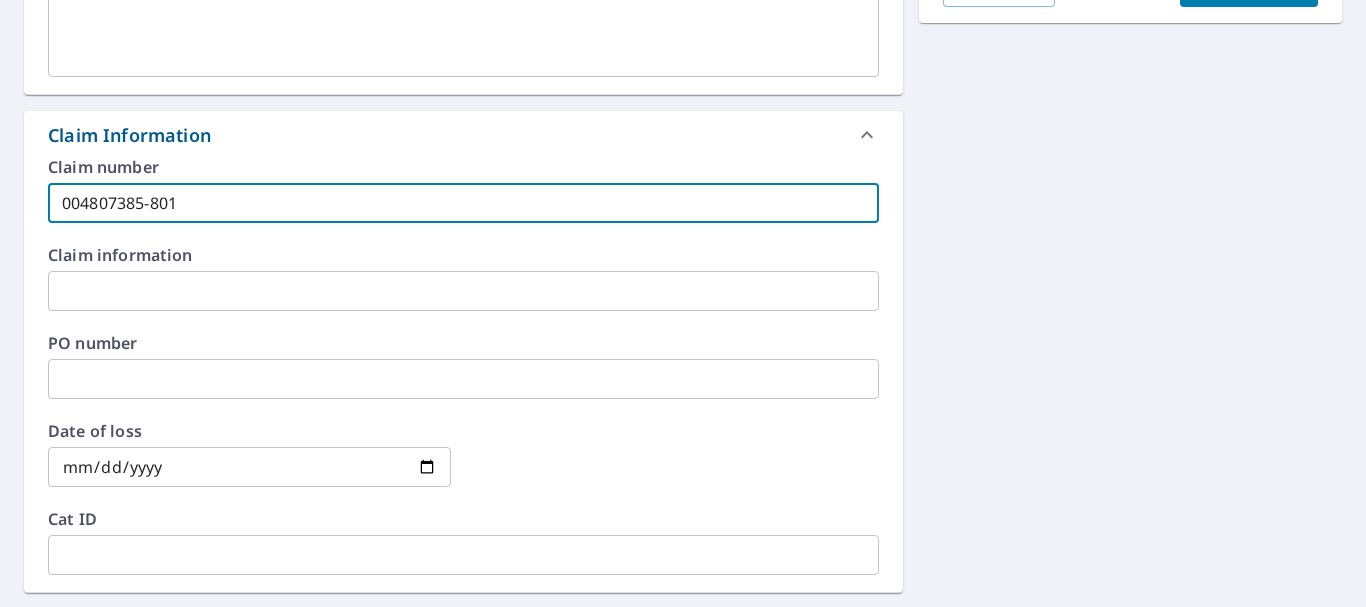 type on "004807385-801" 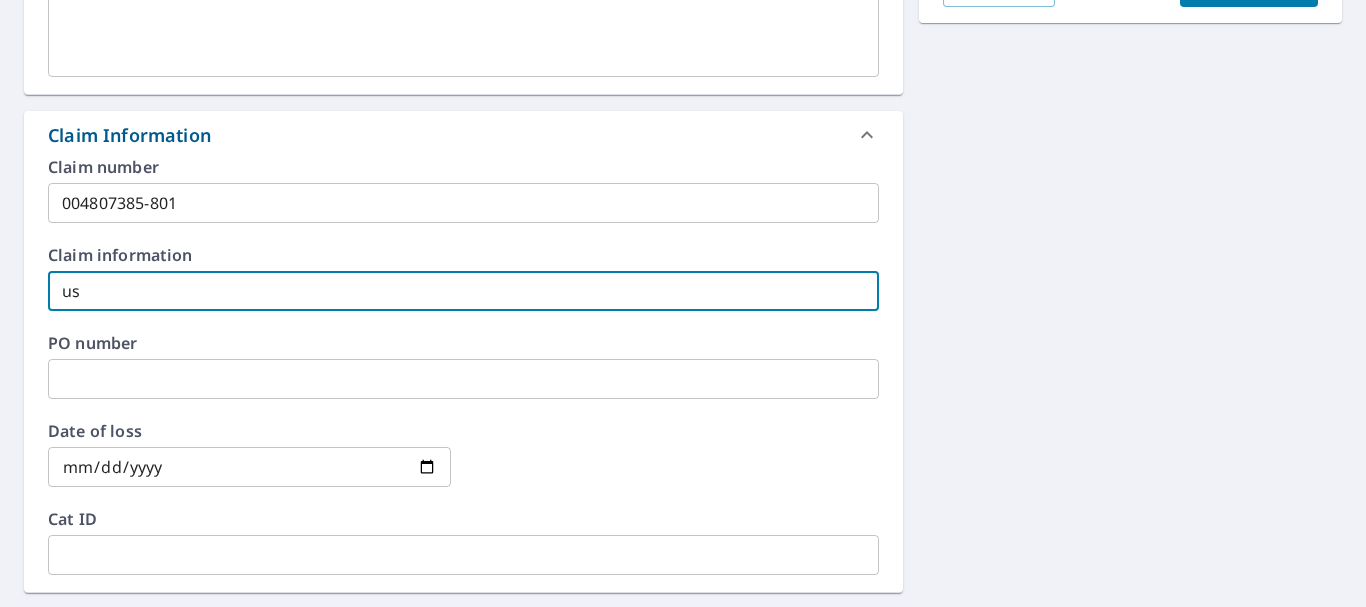 type on "u" 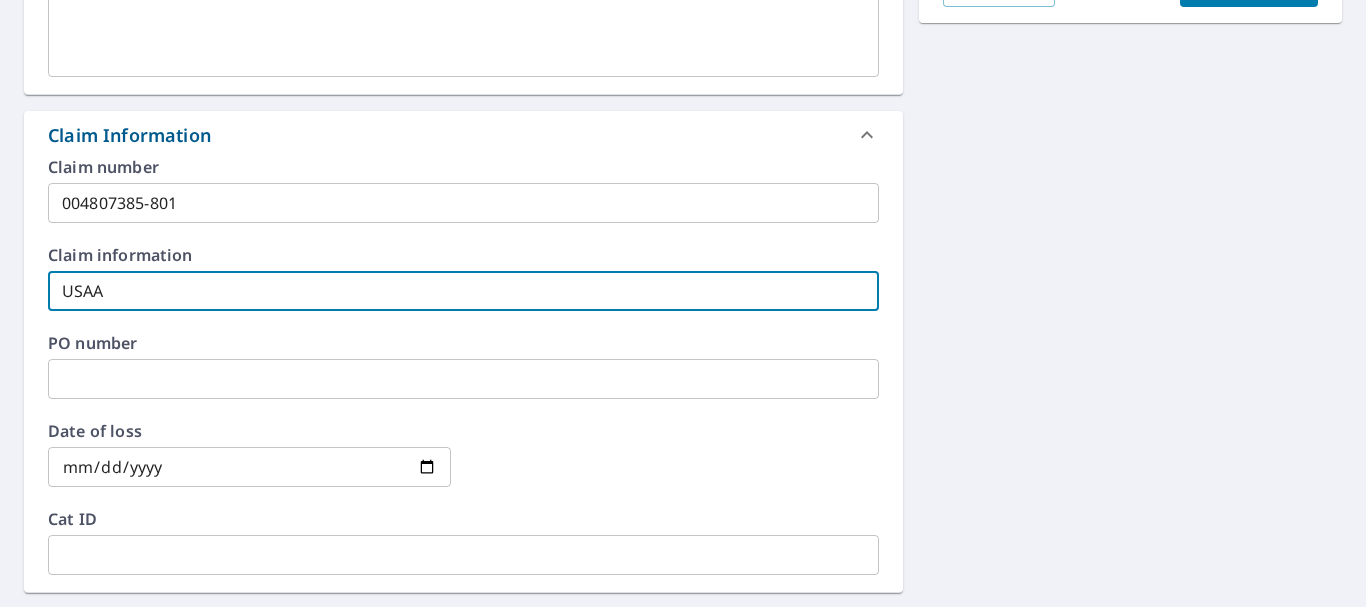 type on "USAA" 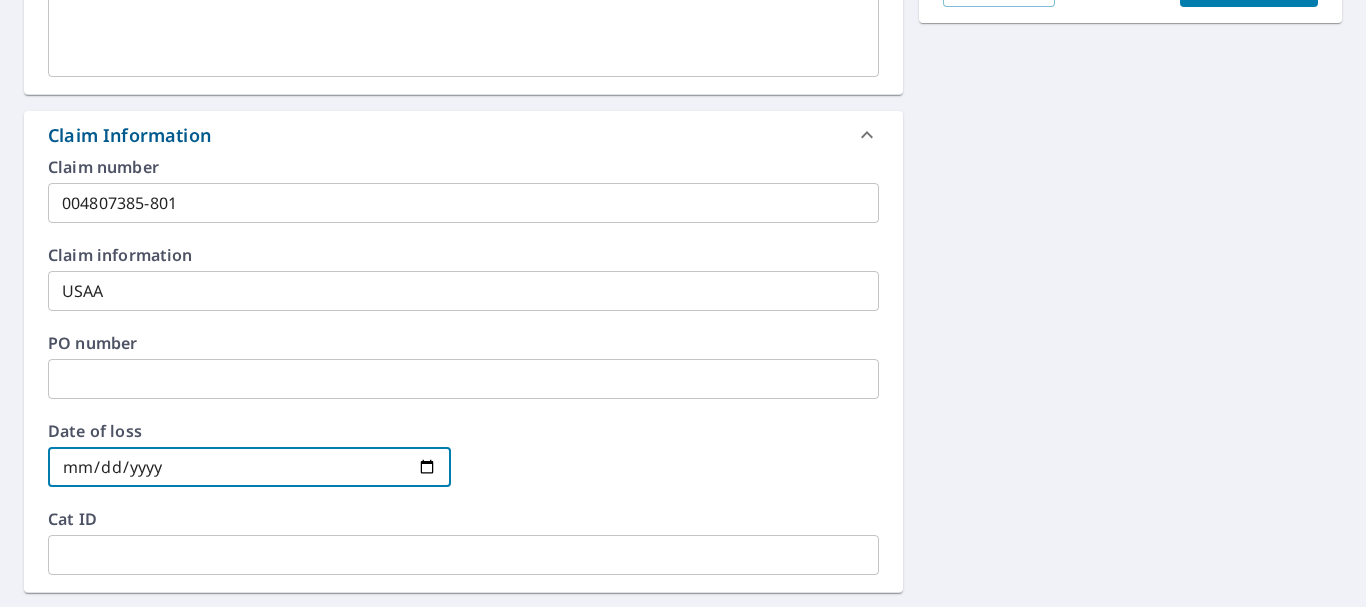 click at bounding box center [249, 467] 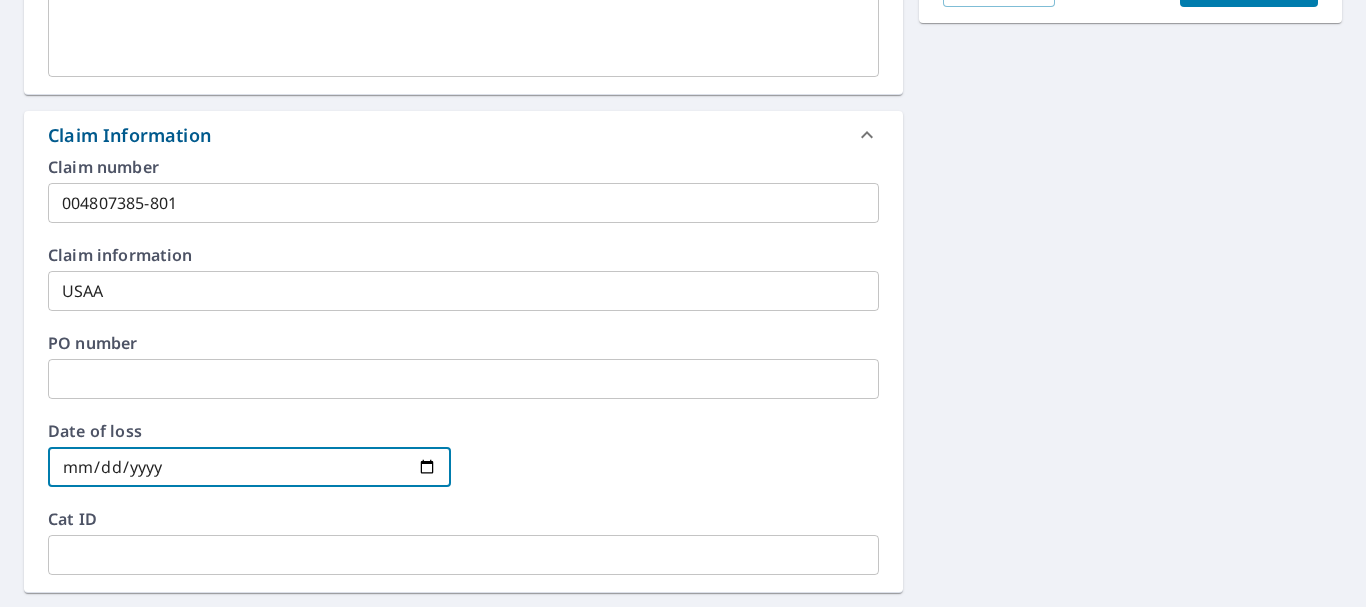 type on "[DATE]" 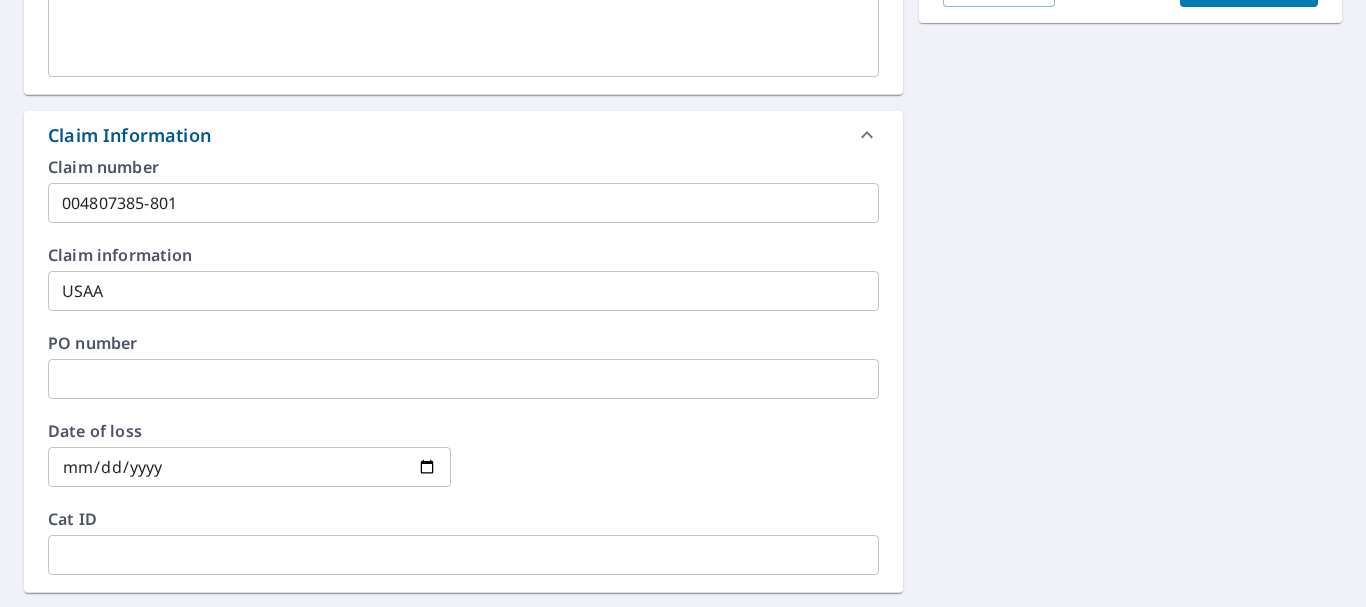 click at bounding box center [676, 467] 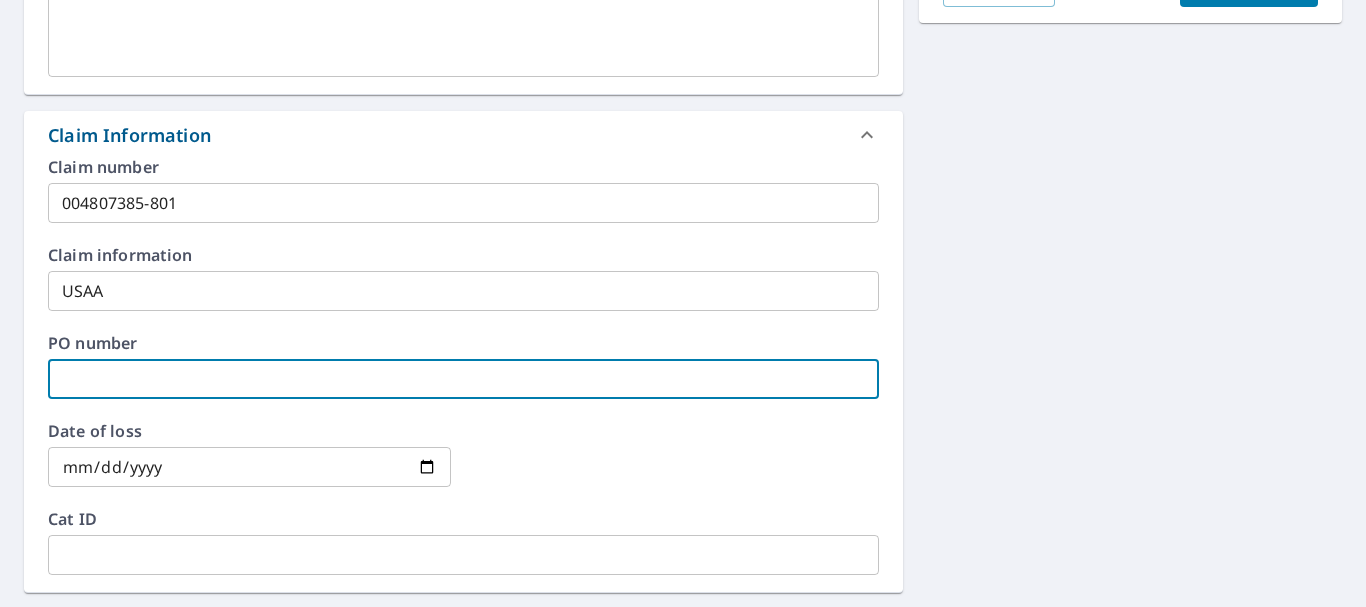 click at bounding box center (463, 379) 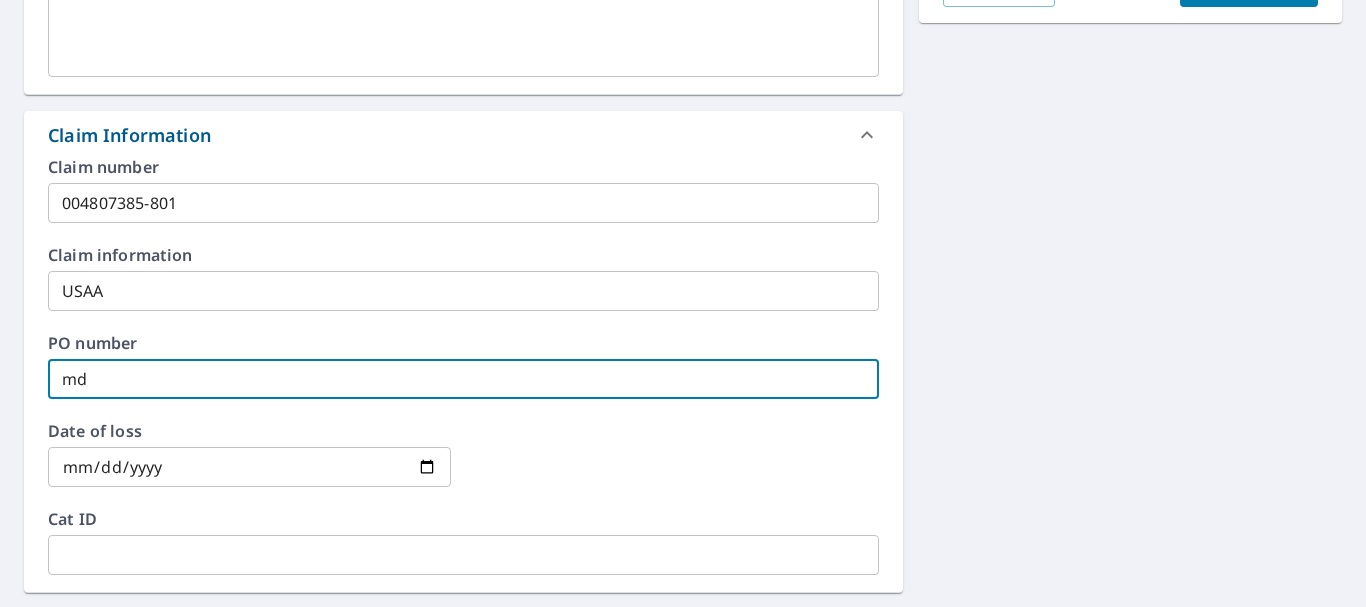 type on "m" 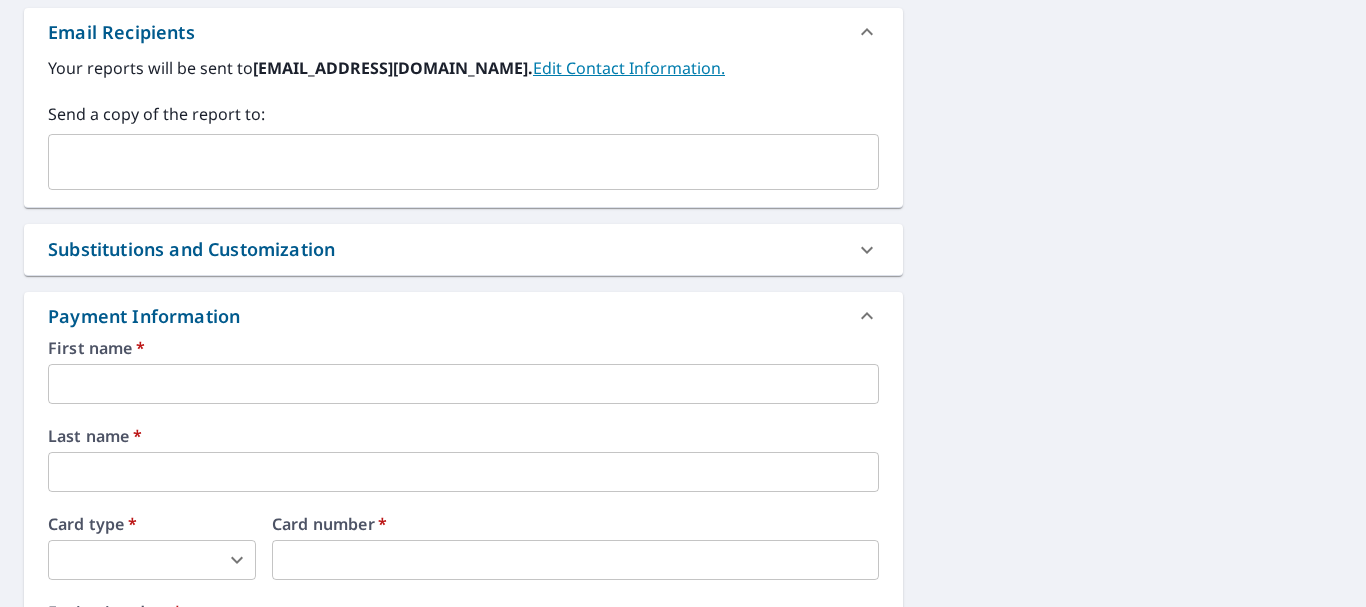 scroll, scrollTop: 1315, scrollLeft: 0, axis: vertical 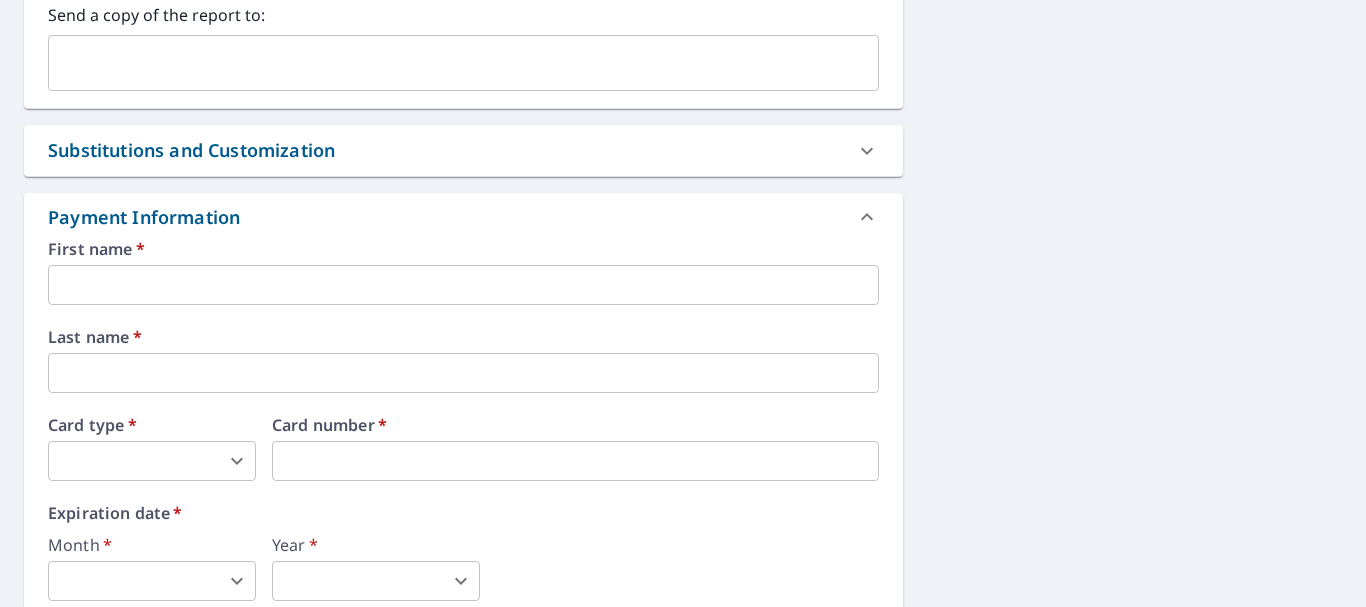 type on "DONAGHUEJUNE25" 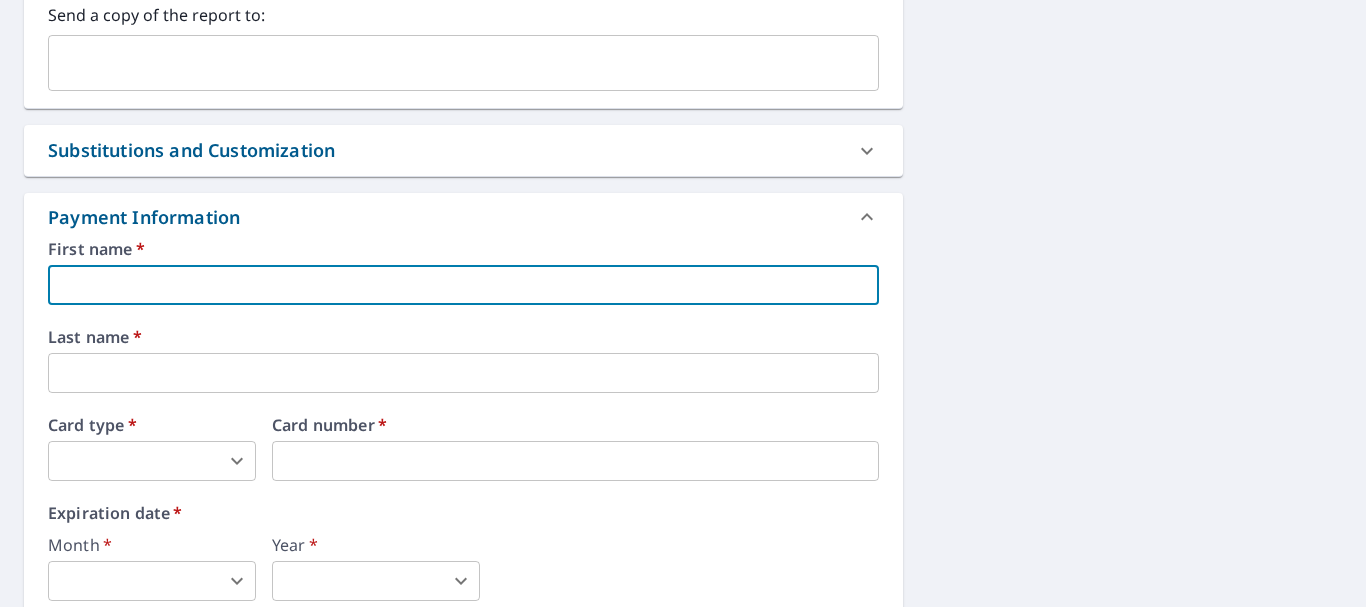 click at bounding box center (463, 285) 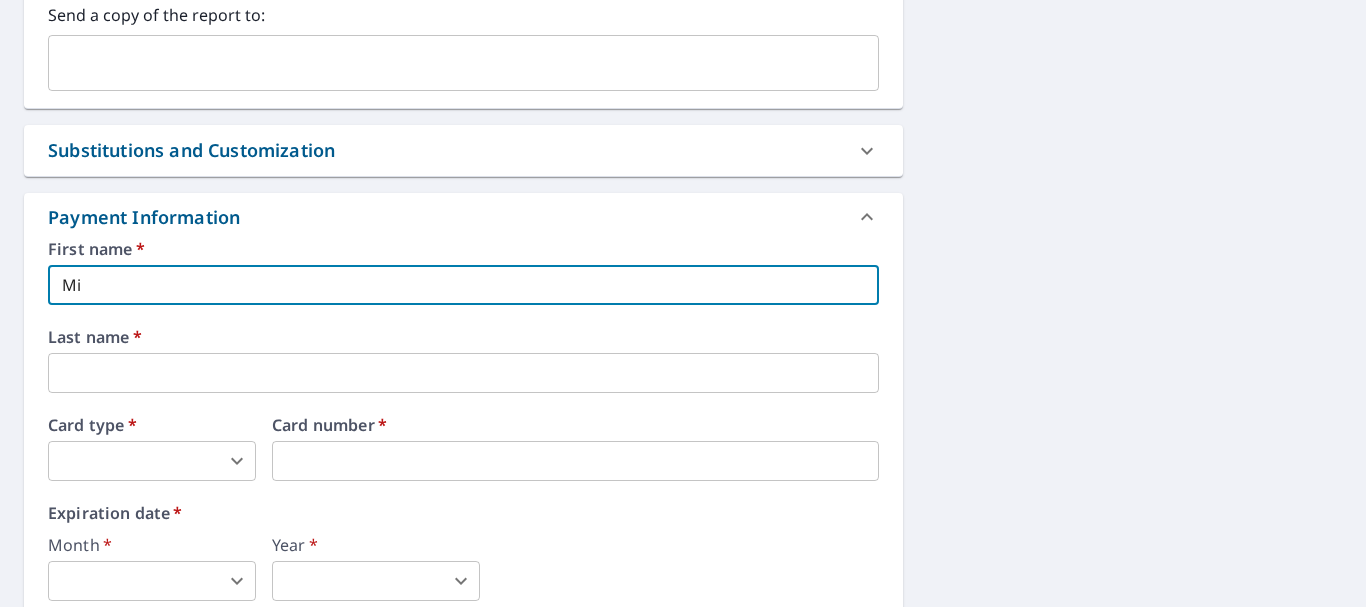 type on "M" 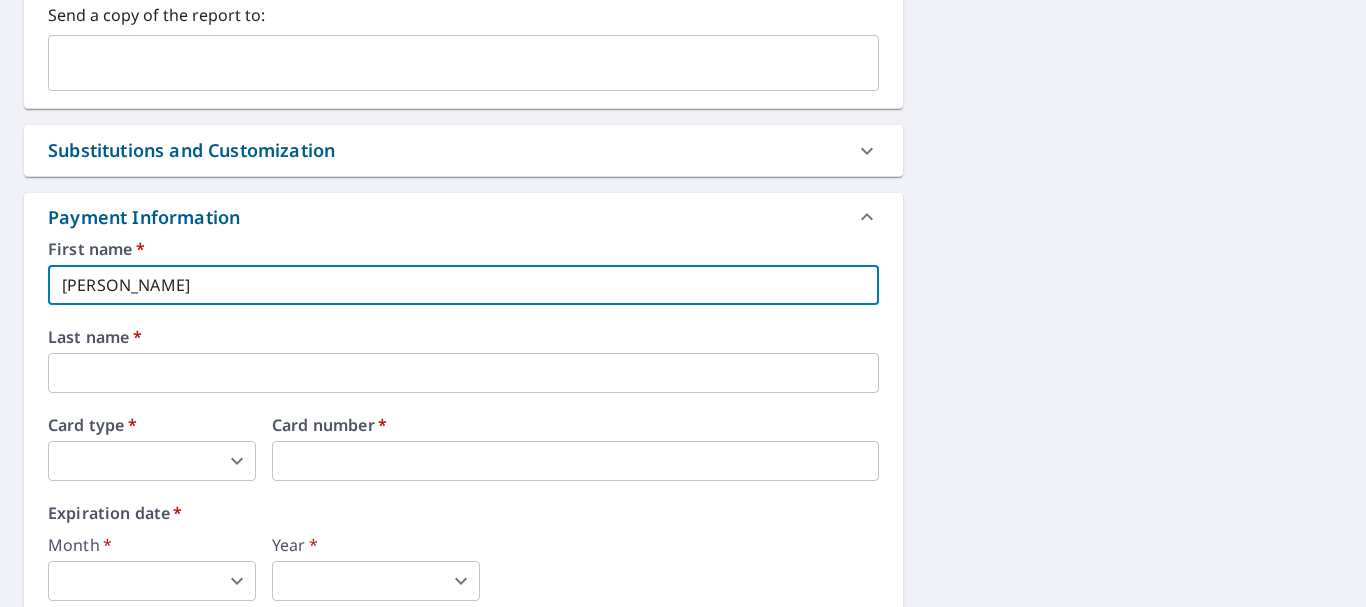 type on "[PERSON_NAME]" 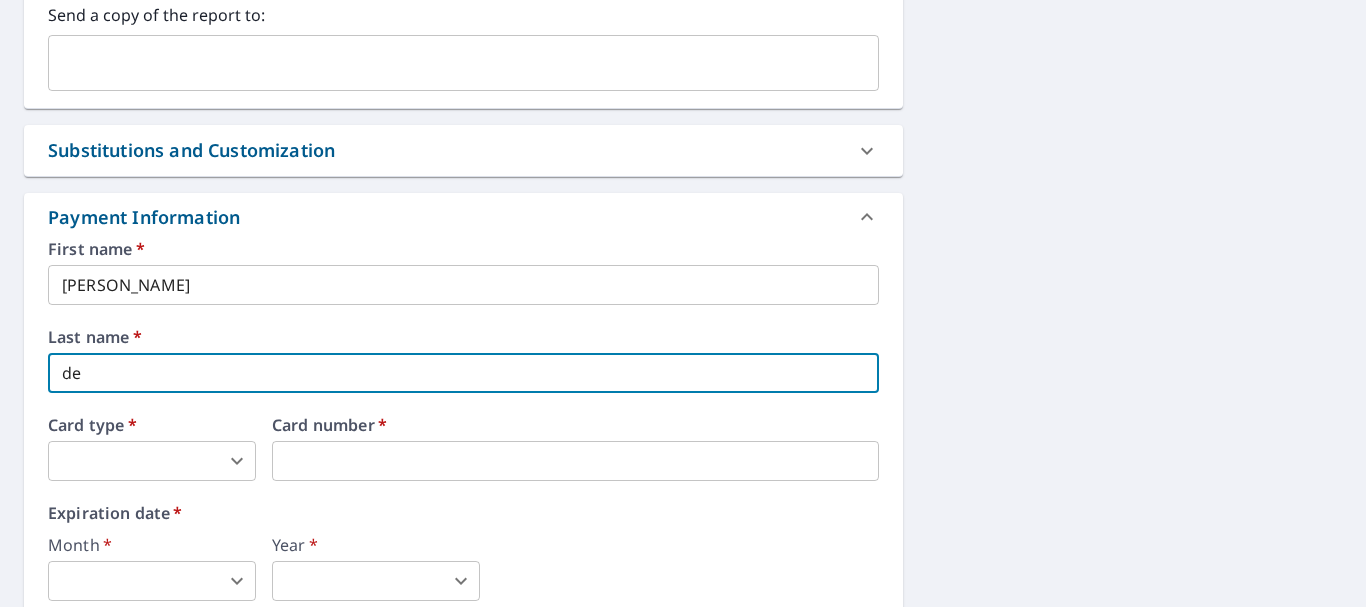 type on "d" 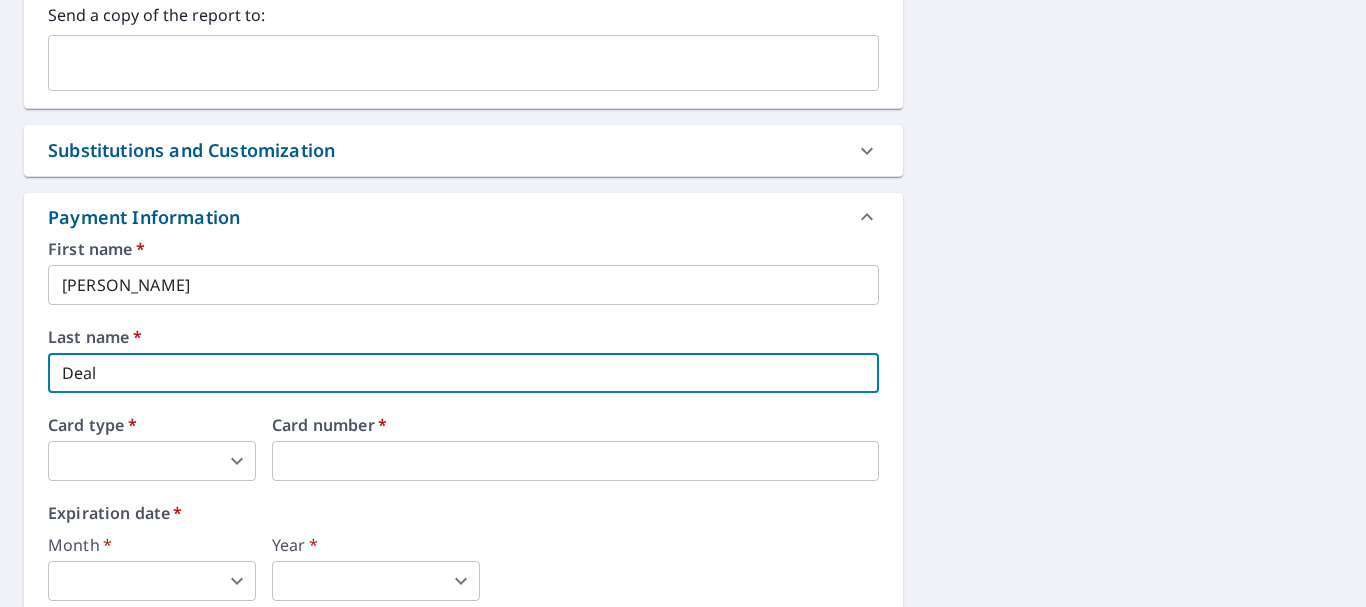 type on "Deal" 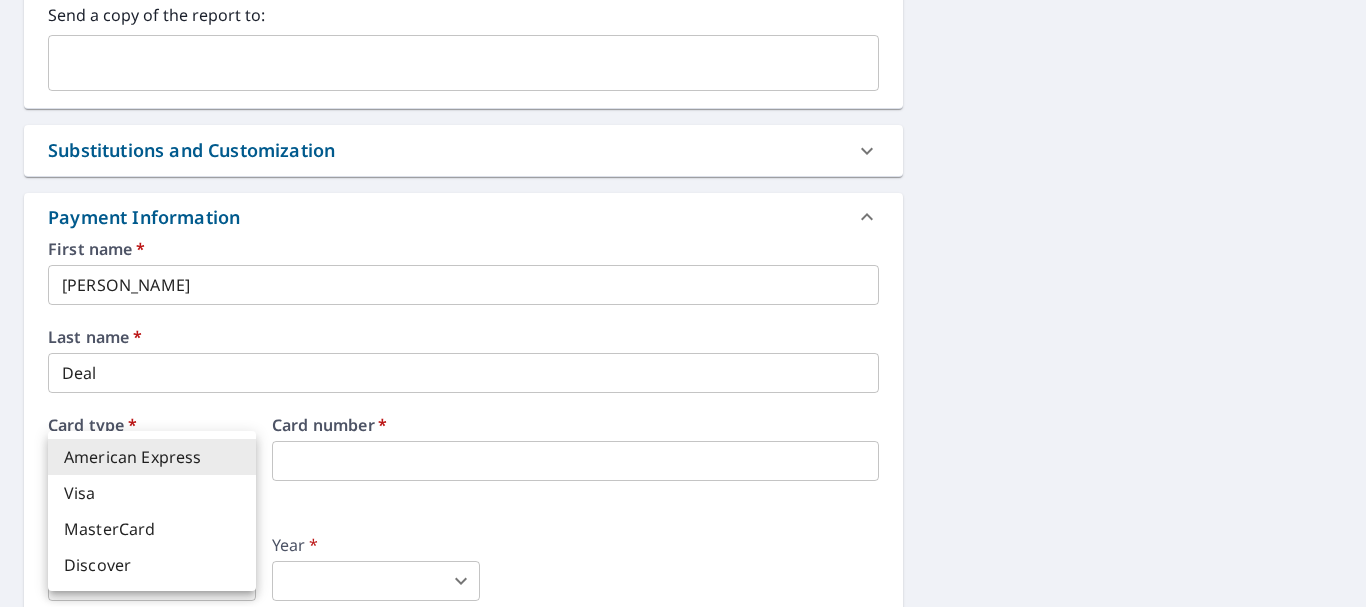 click on "PP PP
Dashboard Order History Cancel Order PP Dashboard / Finalize Order Finalize Order [STREET_ADDRESS] Aerial Road A standard road map Aerial A detailed look from above Labels Labels 250 feet 100 m © 2025 TomTom, © Vexcel Imaging, © 2025 Microsoft Corporation,  © OpenStreetMap Terms PROPERTY TYPE Residential BUILDING ID [STREET_ADDRESS] Changes to structures in last 4 years ( renovations, additions, etc. ) Include Special Instructions x ​ Claim Information Claim number 004807385-801 ​ Claim information USAA ​ PO number DONAGHUEJUNE25 ​ Date of loss [DATE] ​ Cat ID ​ Email Recipients Your reports will be sent to  [EMAIL_ADDRESS][DOMAIN_NAME].  Edit Contact Information. Send a copy of the report to: ​ Substitutions and Customization Roof measurement report substitutions If a Premium Report is unavailable send me an Extended Coverage 3D Report: Yes No Ask Yes No Ask Yes No Ask Additional Report Formats (Not available for all reports) *" at bounding box center [683, 303] 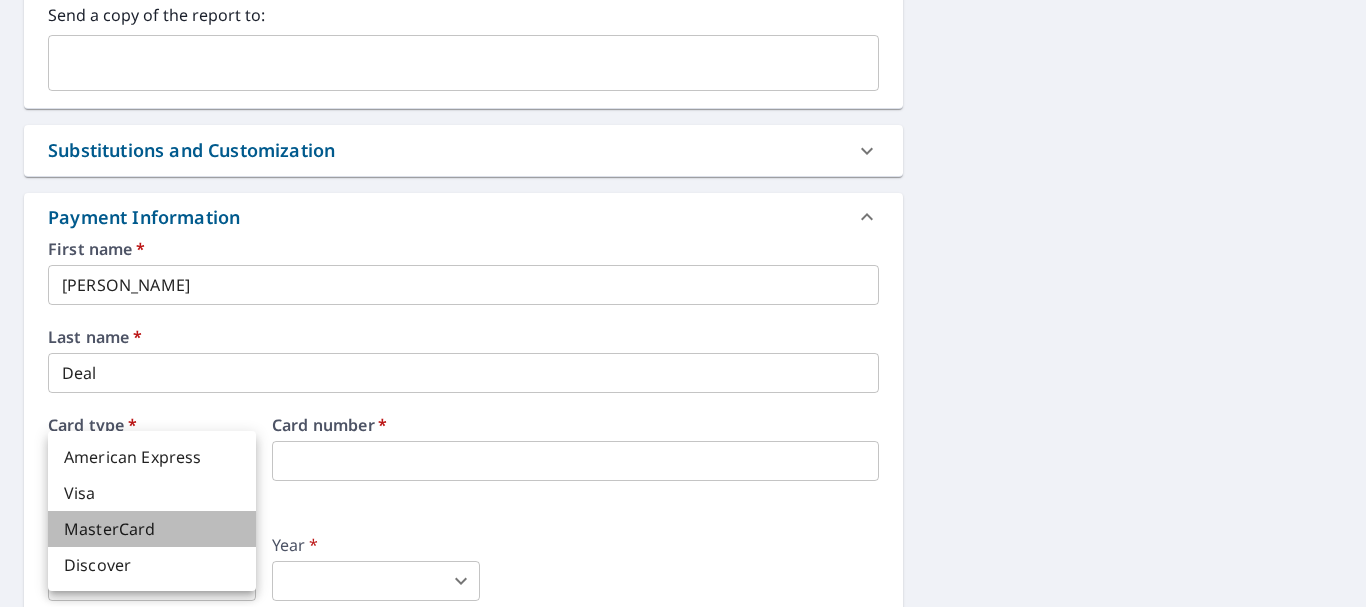 click on "MasterCard" at bounding box center [152, 529] 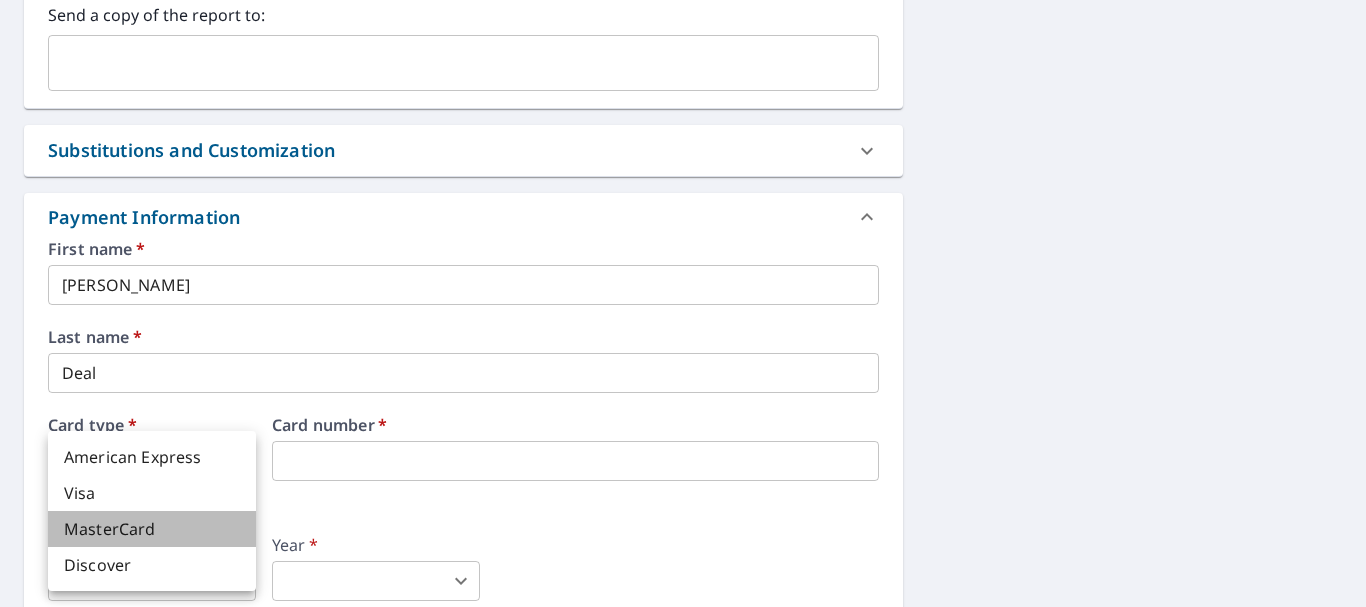 type on "3" 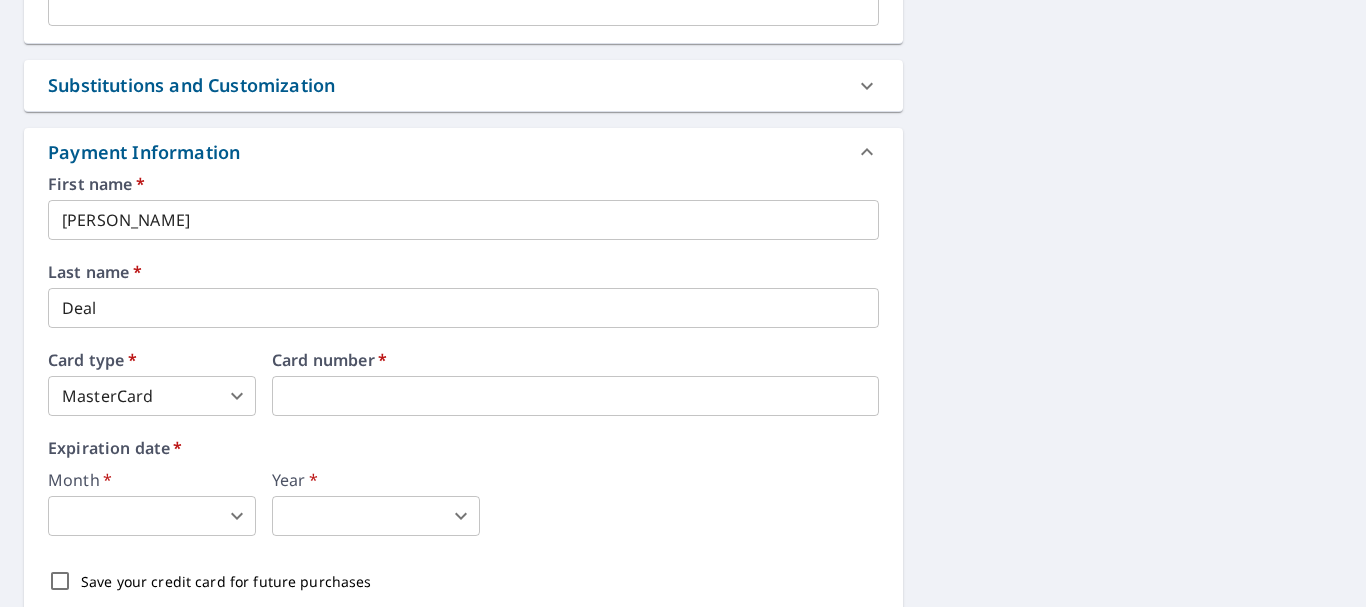 scroll, scrollTop: 1415, scrollLeft: 0, axis: vertical 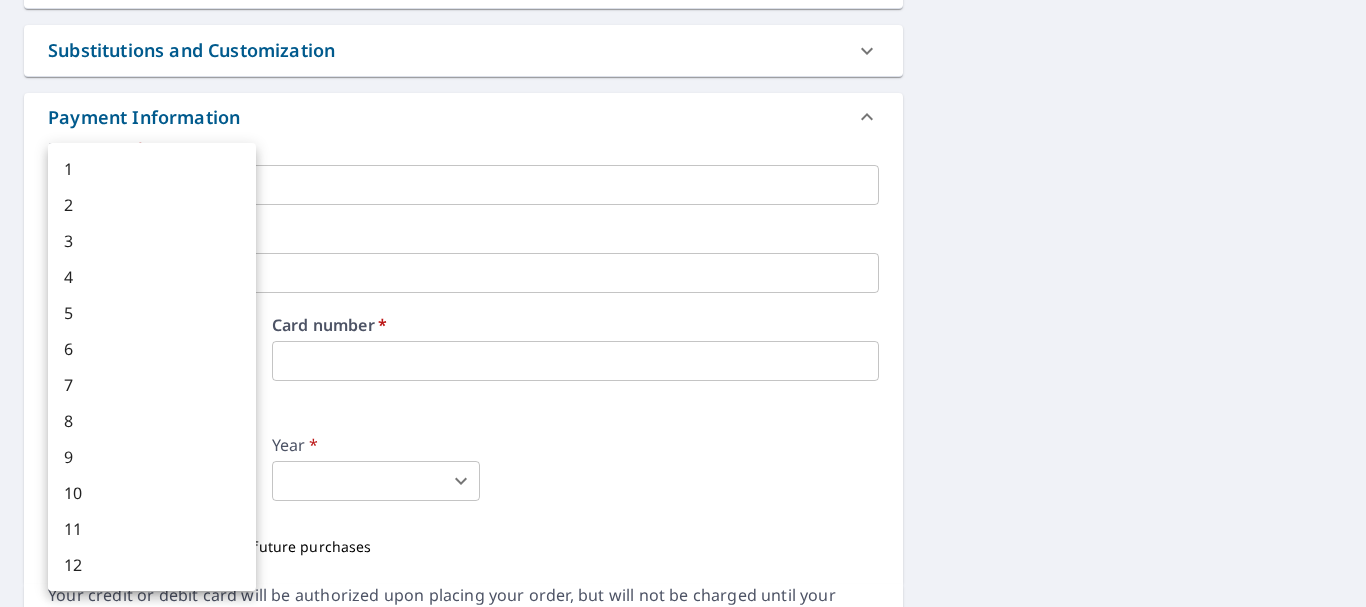 click on "PP PP
Dashboard Order History Cancel Order PP Dashboard / Finalize Order Finalize Order [STREET_ADDRESS] Aerial Road A standard road map Aerial A detailed look from above Labels Labels 250 feet 100 m © 2025 TomTom, © Vexcel Imaging, © 2025 Microsoft Corporation,  © OpenStreetMap Terms PROPERTY TYPE Residential BUILDING ID [STREET_ADDRESS] Changes to structures in last 4 years ( renovations, additions, etc. ) Include Special Instructions x ​ Claim Information Claim number 004807385-801 ​ Claim information USAA ​ PO number DONAGHUEJUNE25 ​ Date of loss [DATE] ​ Cat ID ​ Email Recipients Your reports will be sent to  [EMAIL_ADDRESS][DOMAIN_NAME].  Edit Contact Information. Send a copy of the report to: ​ Substitutions and Customization Roof measurement report substitutions If a Premium Report is unavailable send me an Extended Coverage 3D Report: Yes No Ask Yes No Ask Yes No Ask Additional Report Formats (Not available for all reports) *" at bounding box center (683, 303) 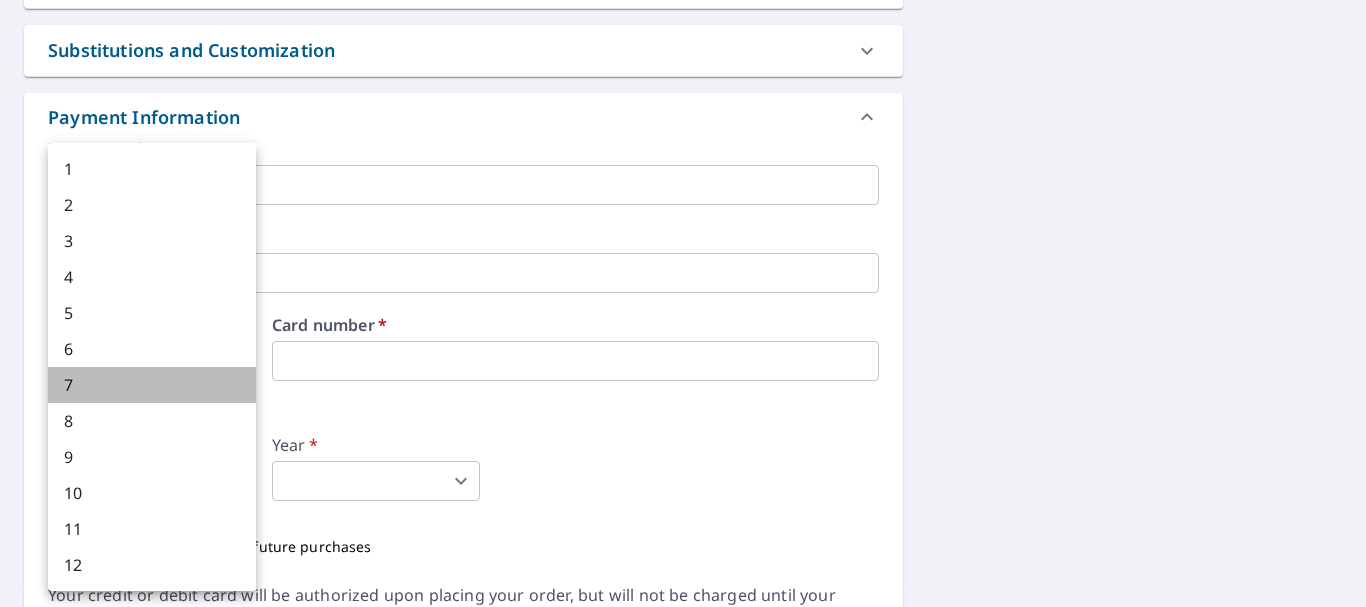 click on "7" at bounding box center [152, 385] 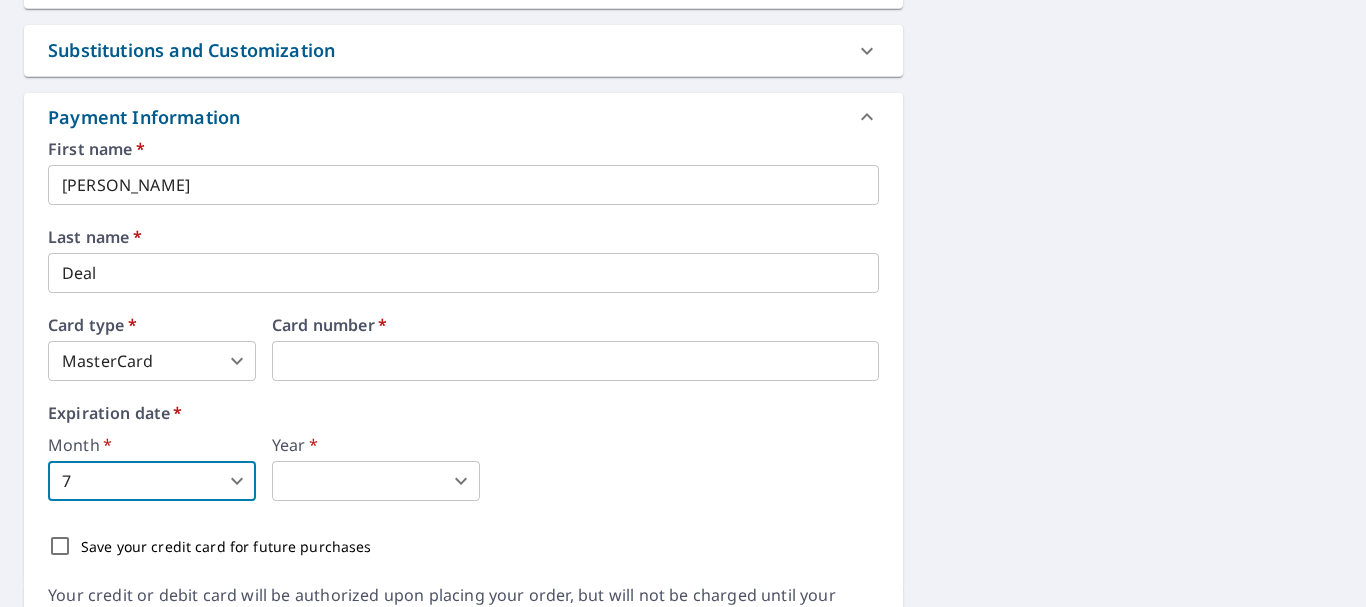 click on "PP PP
Dashboard Order History Cancel Order PP Dashboard / Finalize Order Finalize Order [STREET_ADDRESS] Aerial Road A standard road map Aerial A detailed look from above Labels Labels 250 feet 100 m © 2025 TomTom, © Vexcel Imaging, © 2025 Microsoft Corporation,  © OpenStreetMap Terms PROPERTY TYPE Residential BUILDING ID [STREET_ADDRESS] Changes to structures in last 4 years ( renovations, additions, etc. ) Include Special Instructions x ​ Claim Information Claim number 004807385-801 ​ Claim information USAA ​ PO number DONAGHUEJUNE25 ​ Date of loss [DATE] ​ Cat ID ​ Email Recipients Your reports will be sent to  [EMAIL_ADDRESS][DOMAIN_NAME].  Edit Contact Information. Send a copy of the report to: ​ Substitutions and Customization Roof measurement report substitutions If a Premium Report is unavailable send me an Extended Coverage 3D Report: Yes No Ask Yes No Ask Yes No Ask Additional Report Formats (Not available for all reports) *" at bounding box center (683, 303) 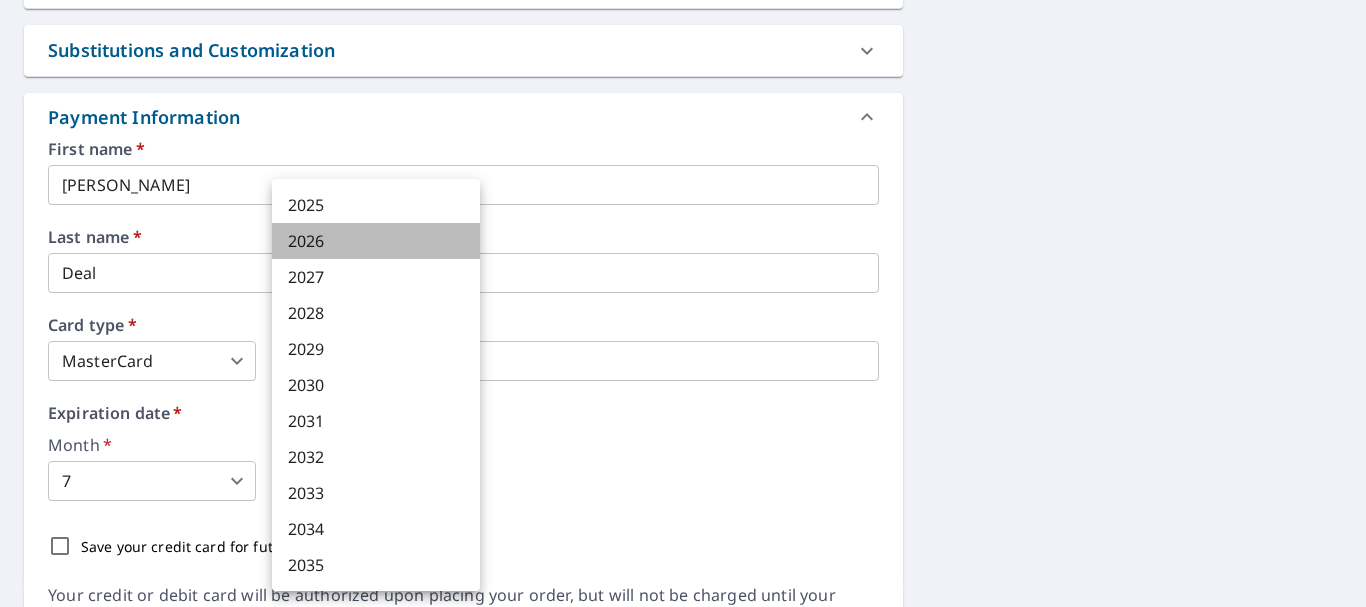 click on "2026" at bounding box center [376, 241] 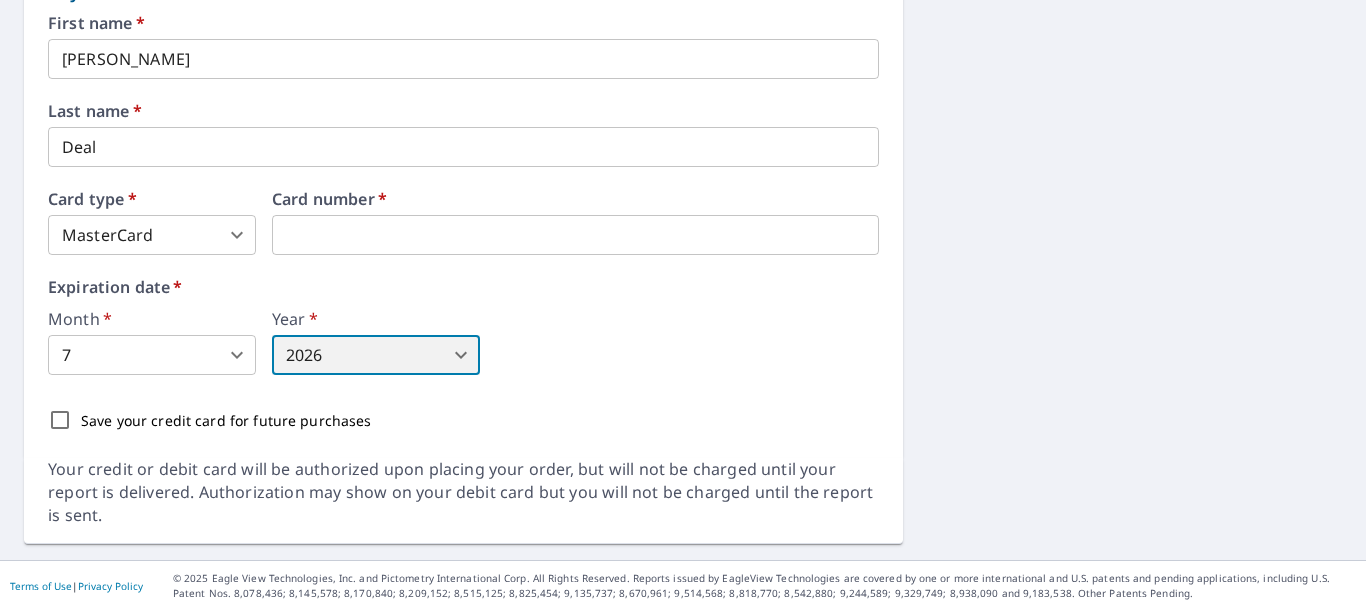 scroll, scrollTop: 1545, scrollLeft: 0, axis: vertical 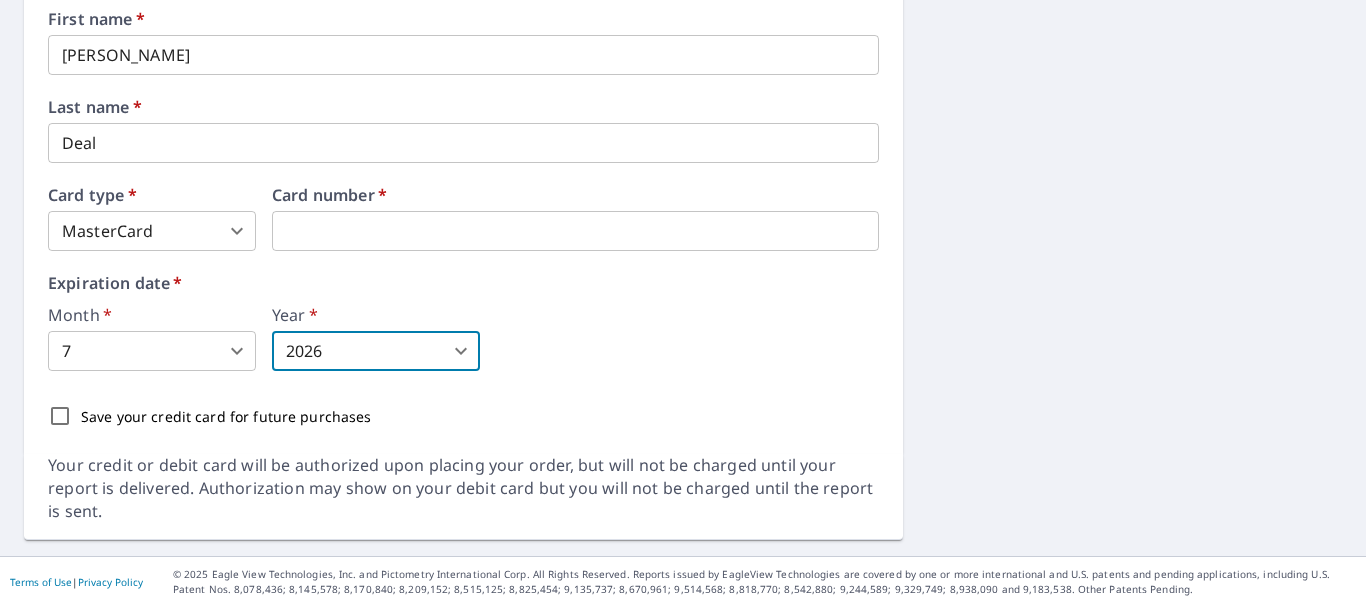 click on "Save your credit card for future purchases" at bounding box center [60, 416] 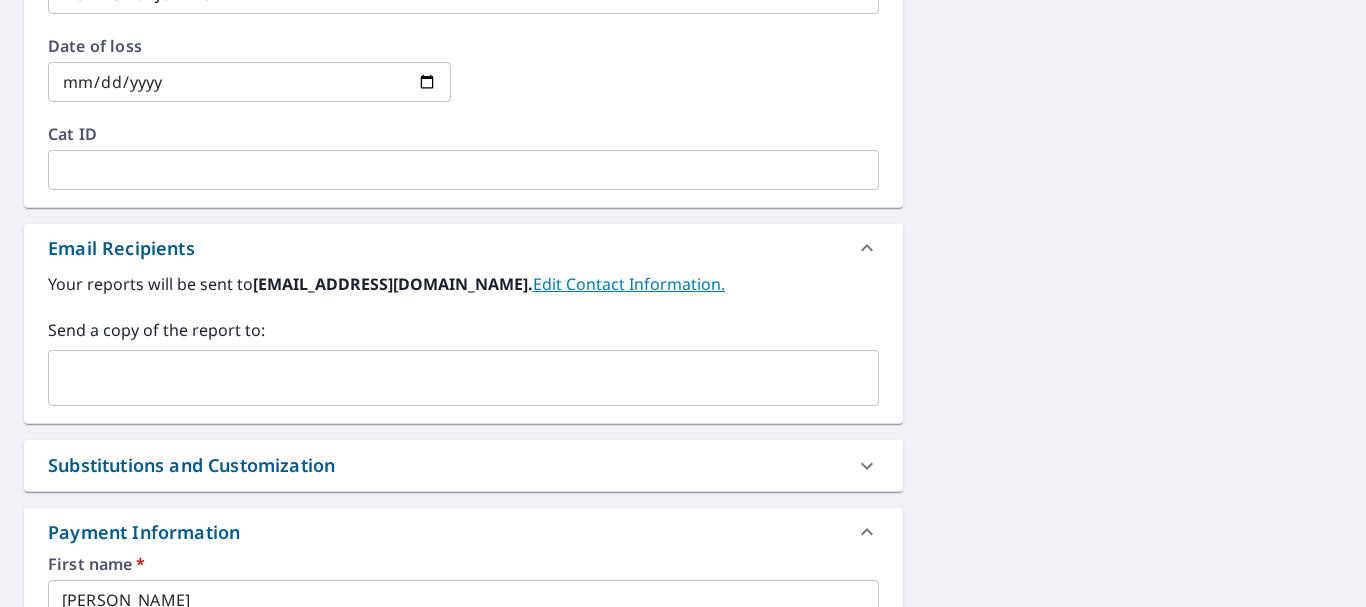 scroll, scrollTop: 1145, scrollLeft: 0, axis: vertical 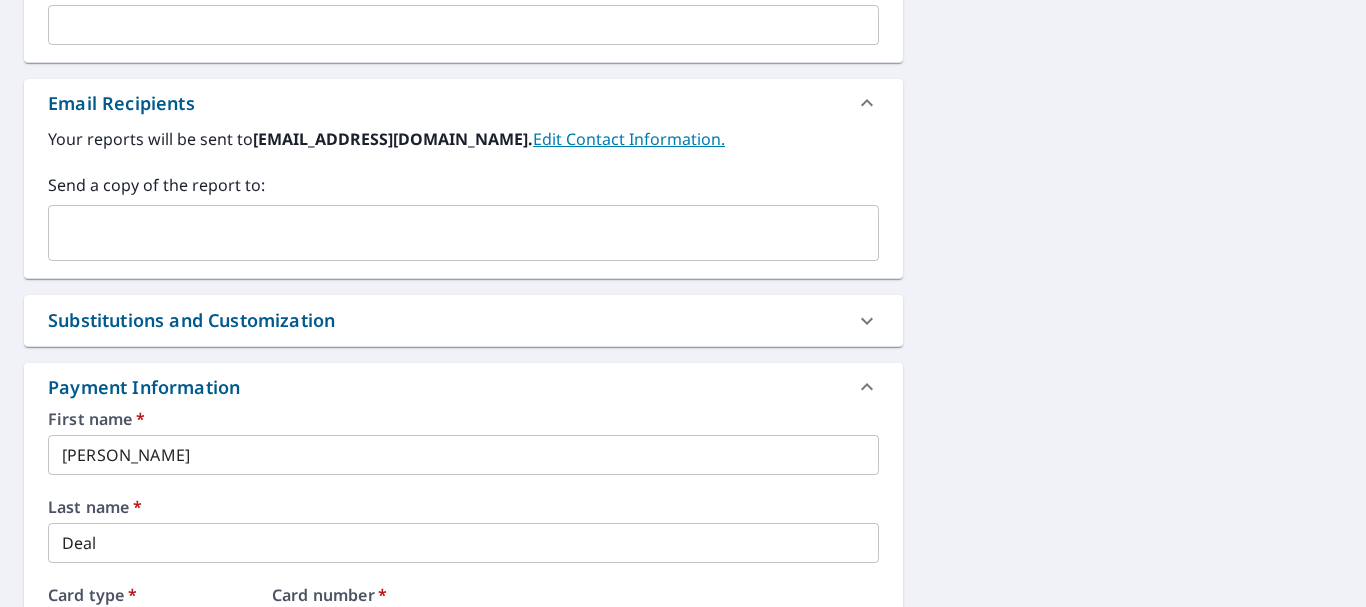 click at bounding box center [867, 321] 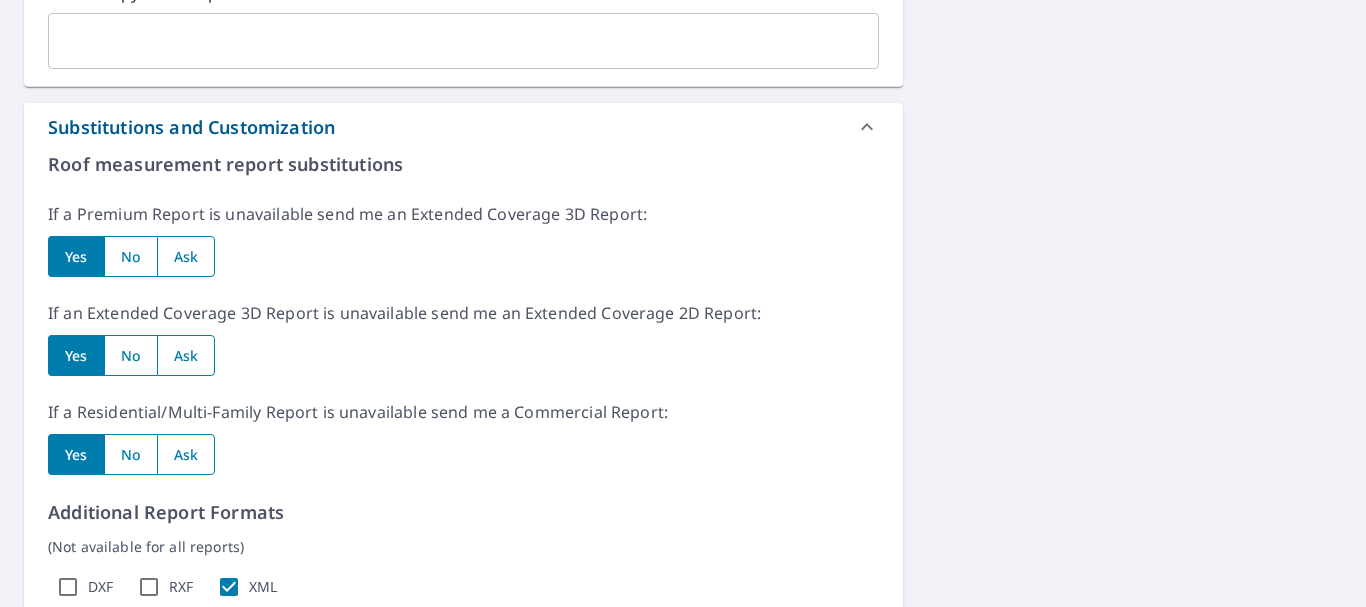scroll, scrollTop: 1345, scrollLeft: 0, axis: vertical 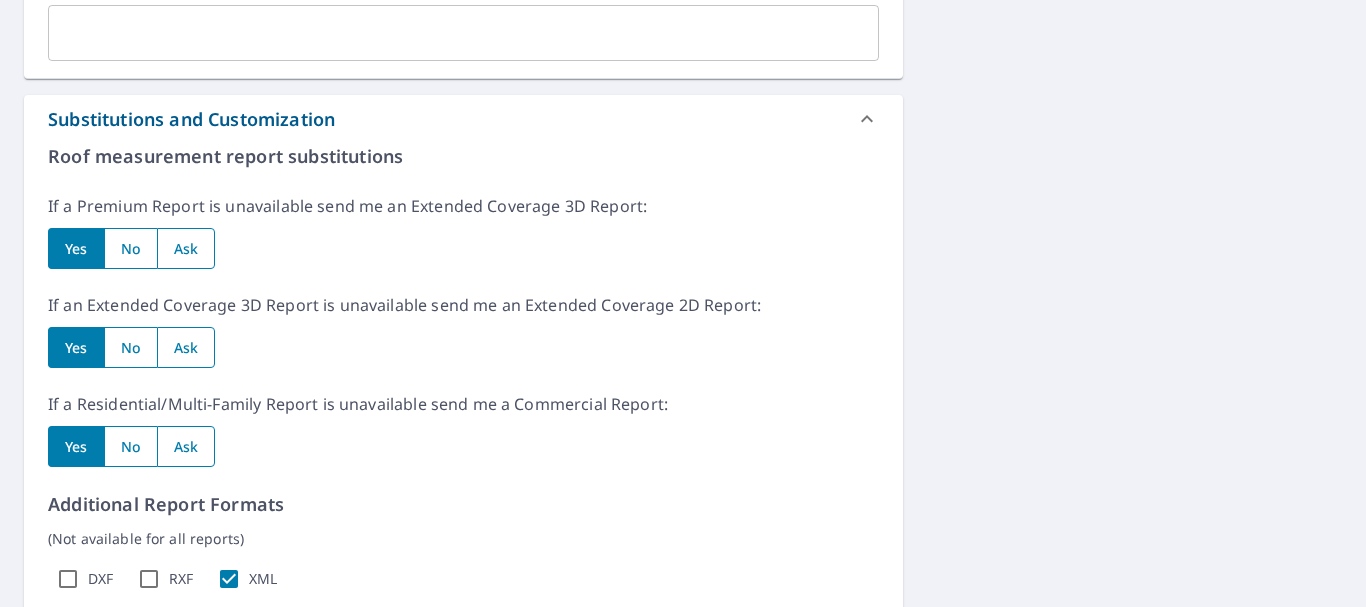 click at bounding box center [130, 446] 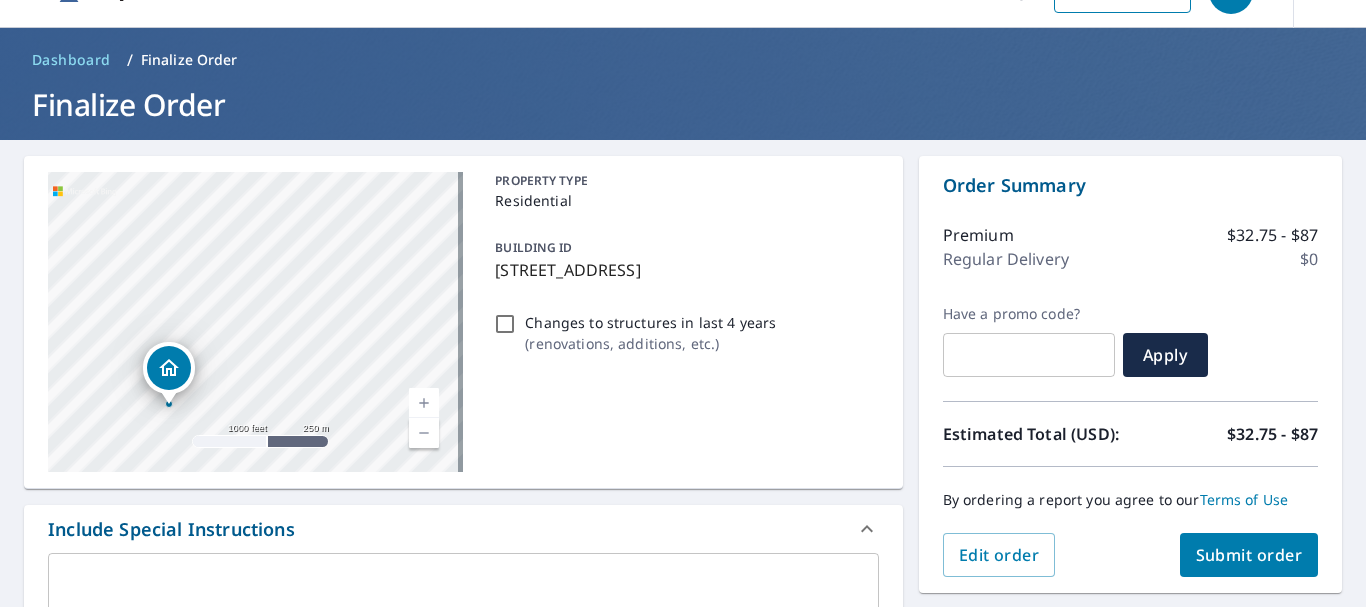 scroll, scrollTop: 0, scrollLeft: 0, axis: both 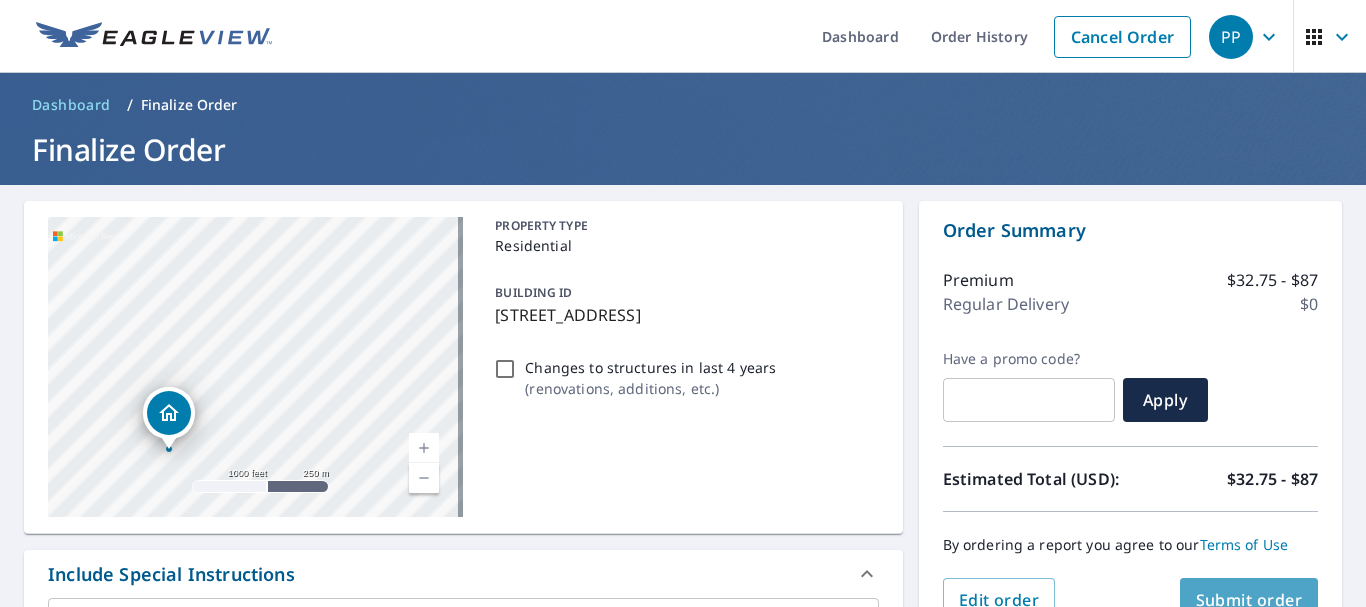 click on "Submit order" at bounding box center (1249, 600) 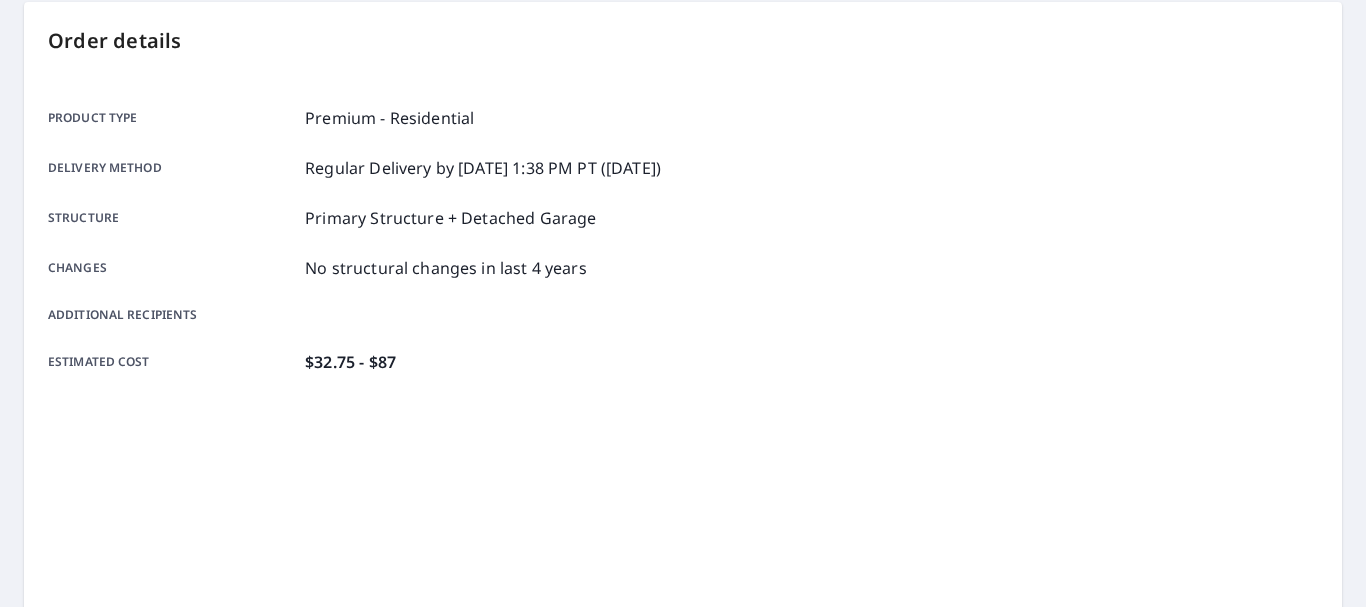 scroll, scrollTop: 200, scrollLeft: 0, axis: vertical 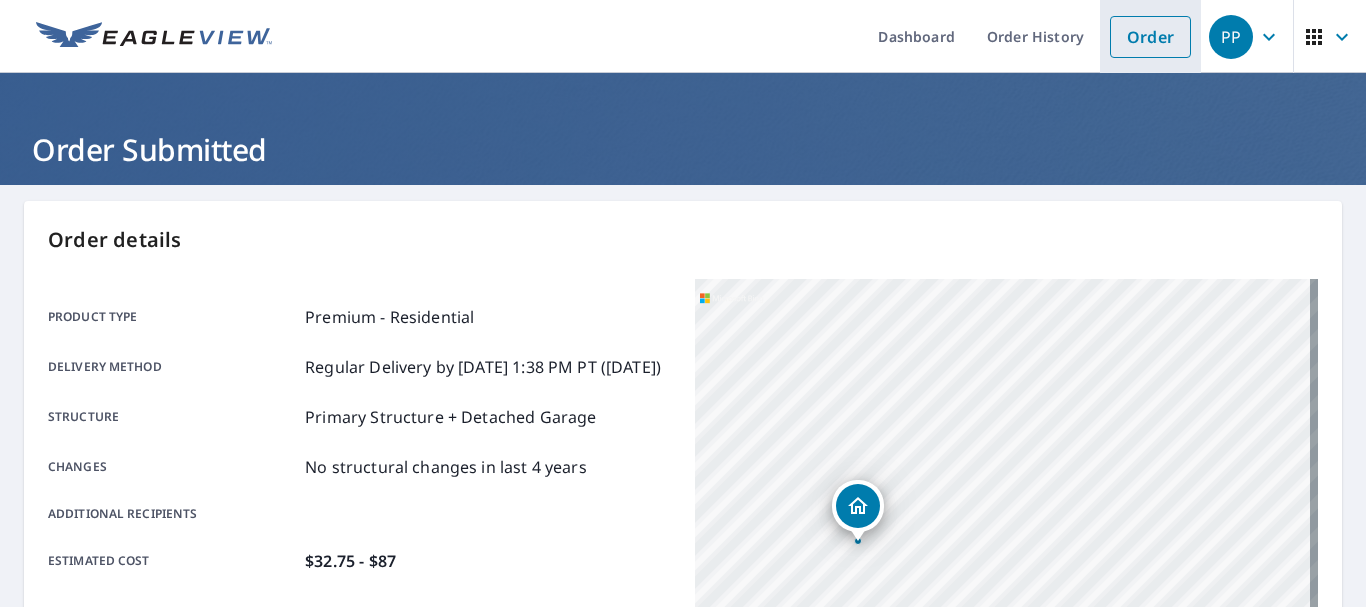 click on "Order" at bounding box center (1150, 37) 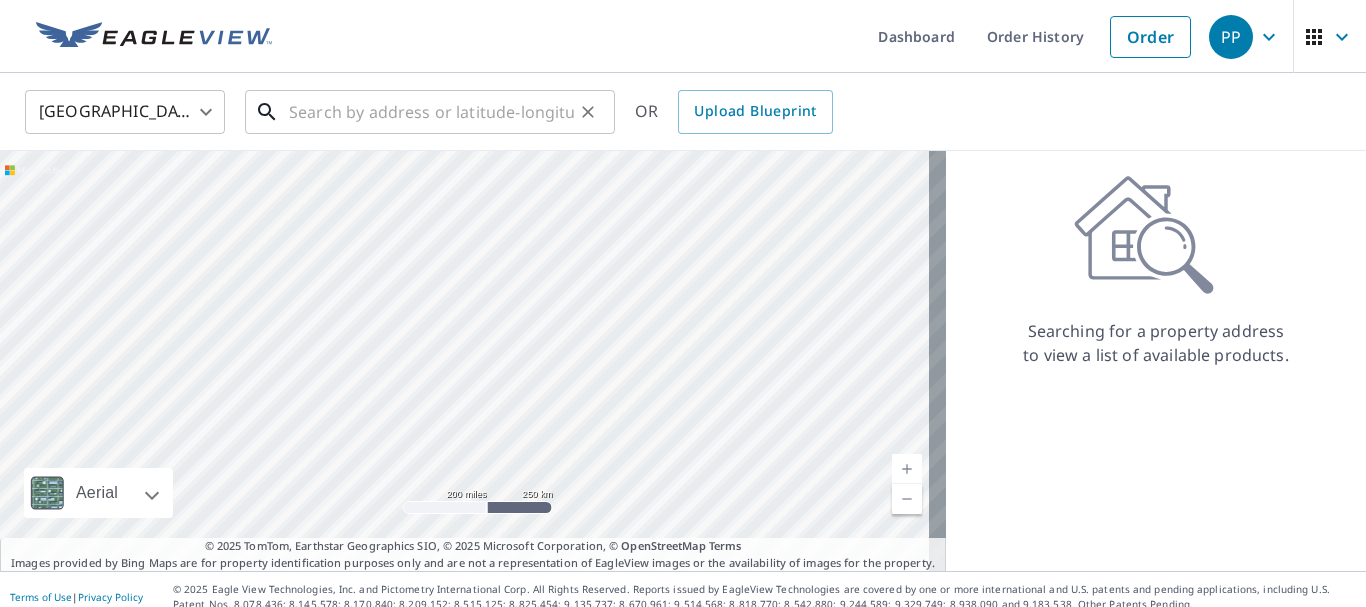 click at bounding box center [431, 112] 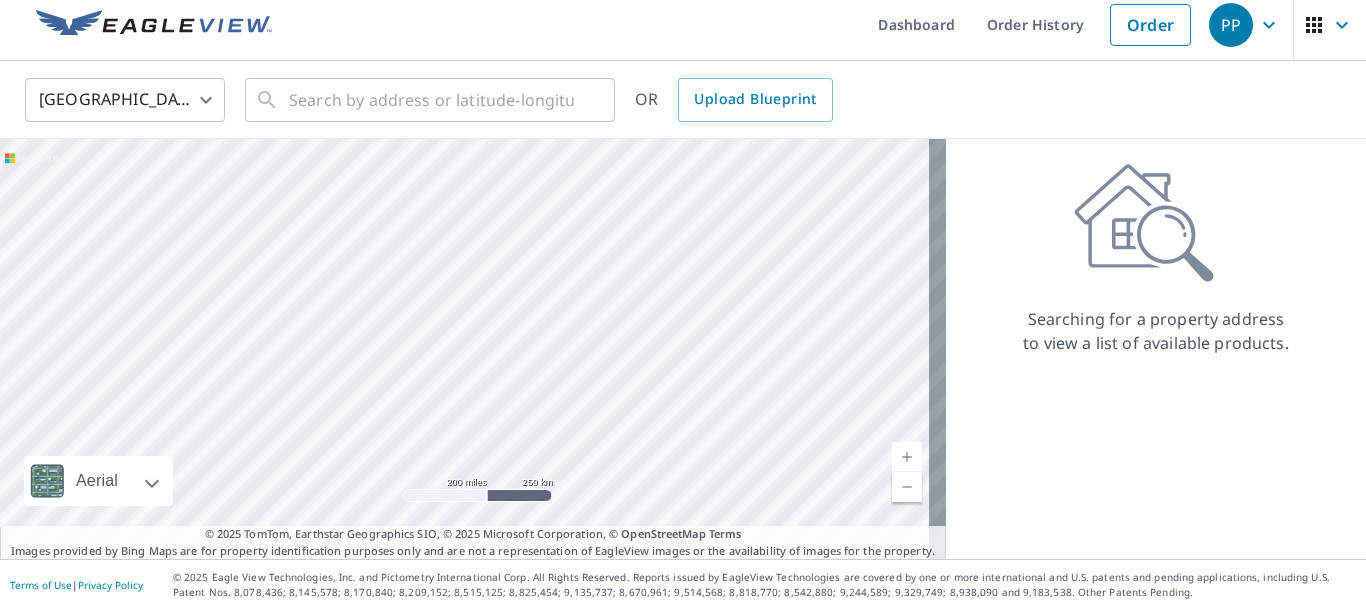 scroll, scrollTop: 15, scrollLeft: 0, axis: vertical 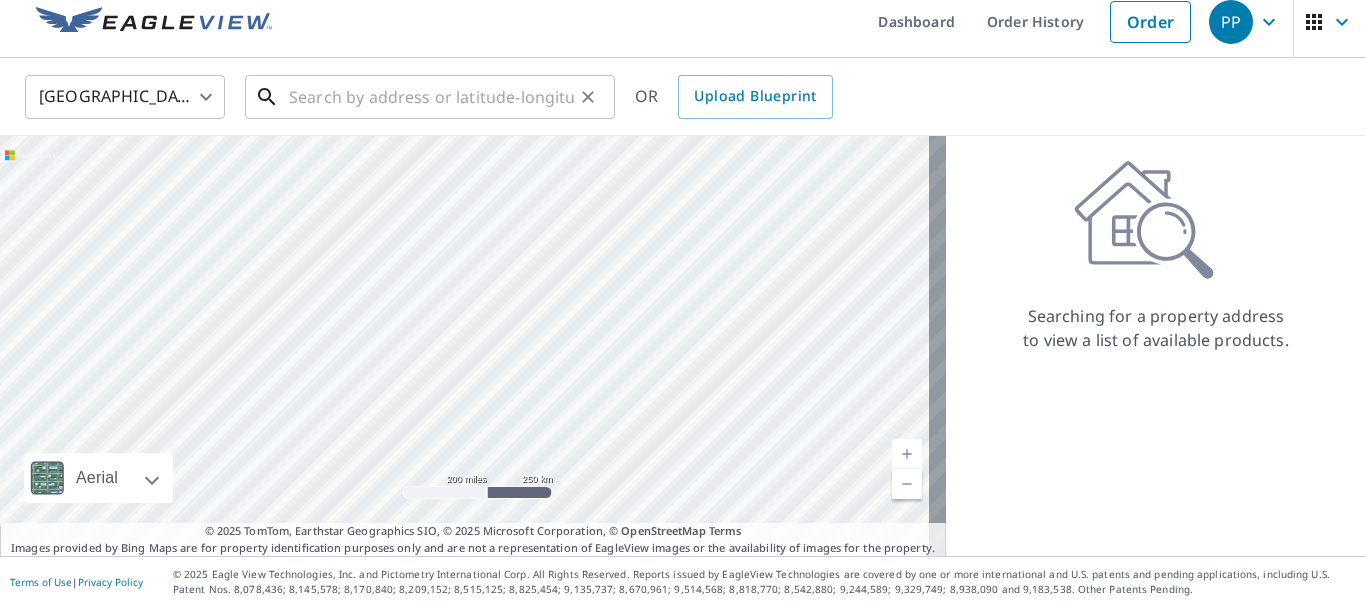 click at bounding box center (431, 97) 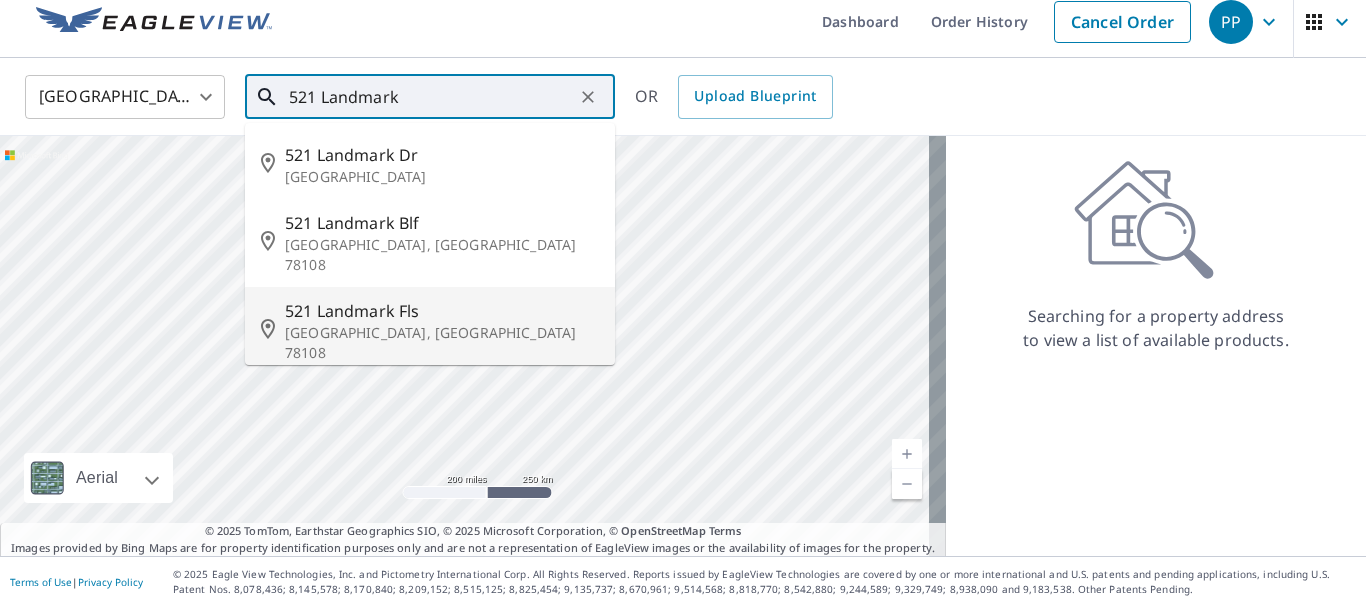 click 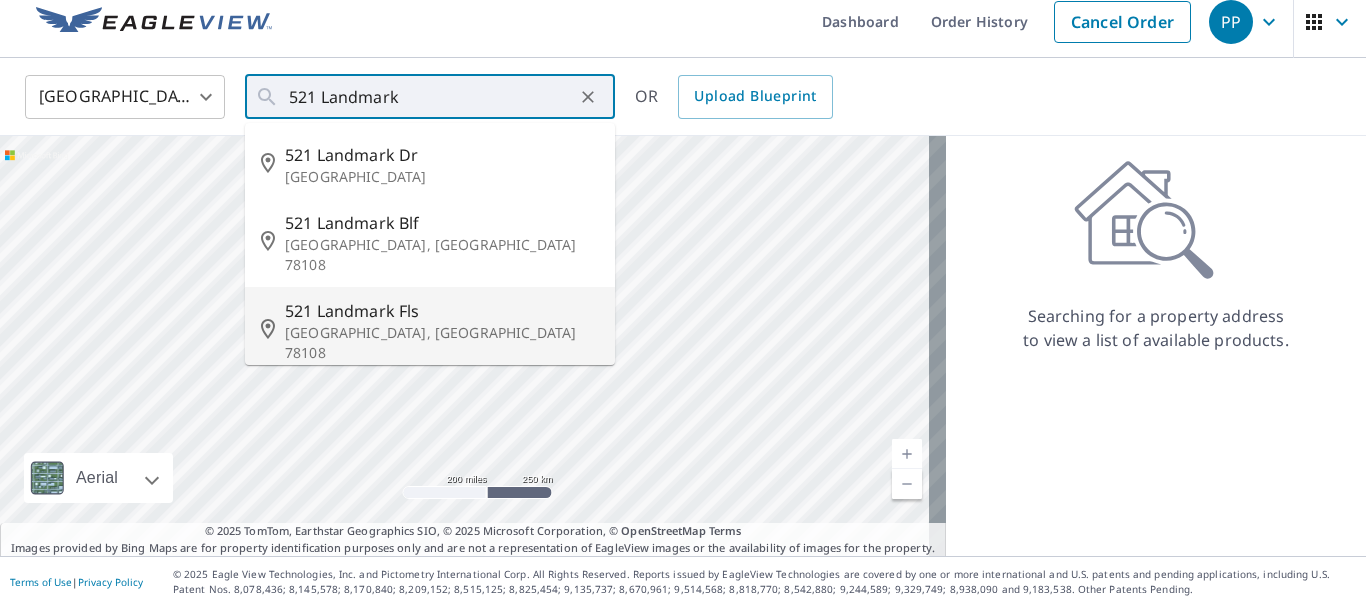 type on "[STREET_ADDRESS]" 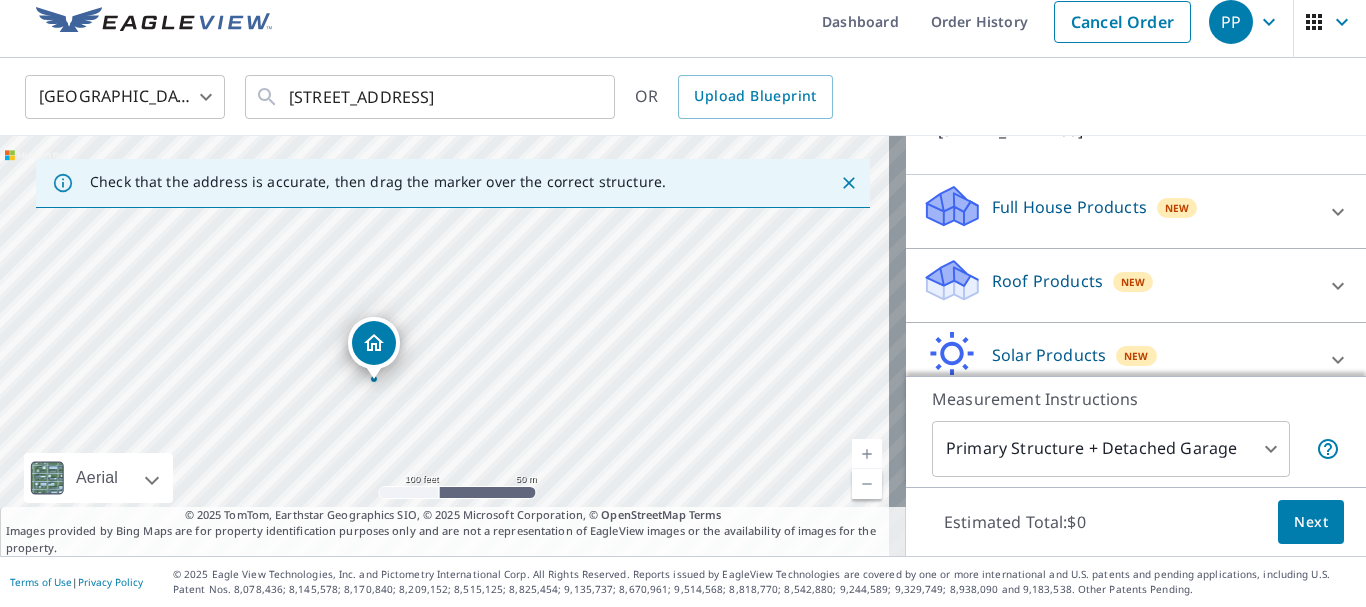 scroll, scrollTop: 200, scrollLeft: 0, axis: vertical 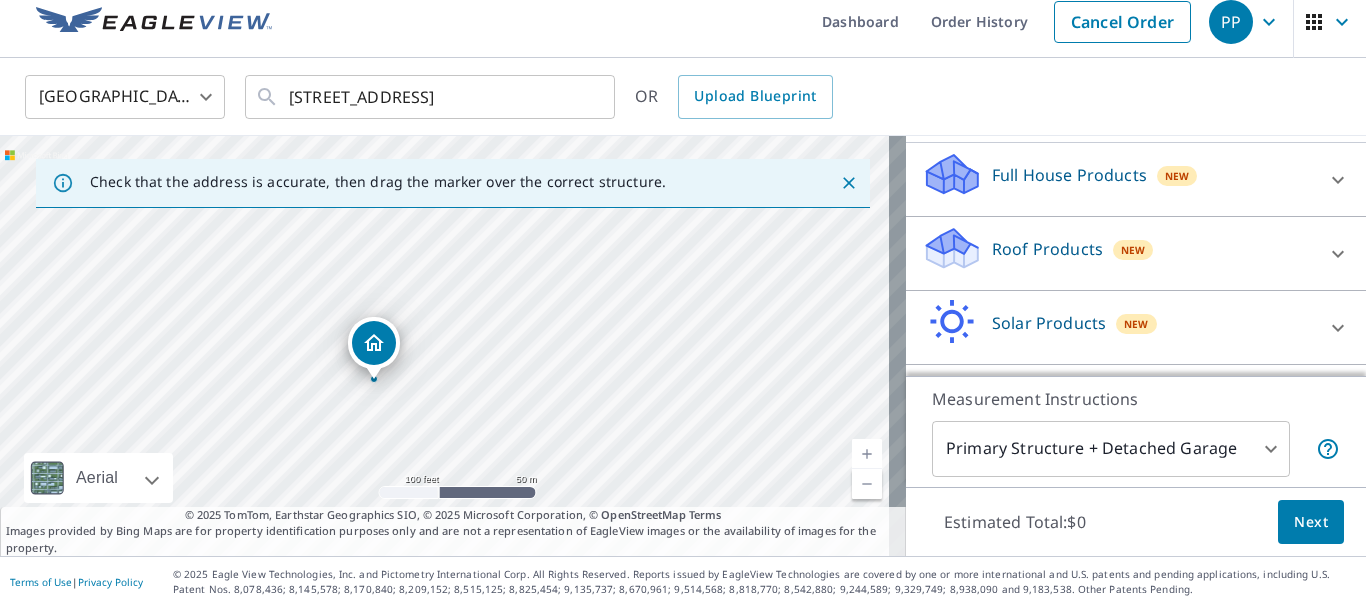 click on "Full House Products" at bounding box center [1069, 175] 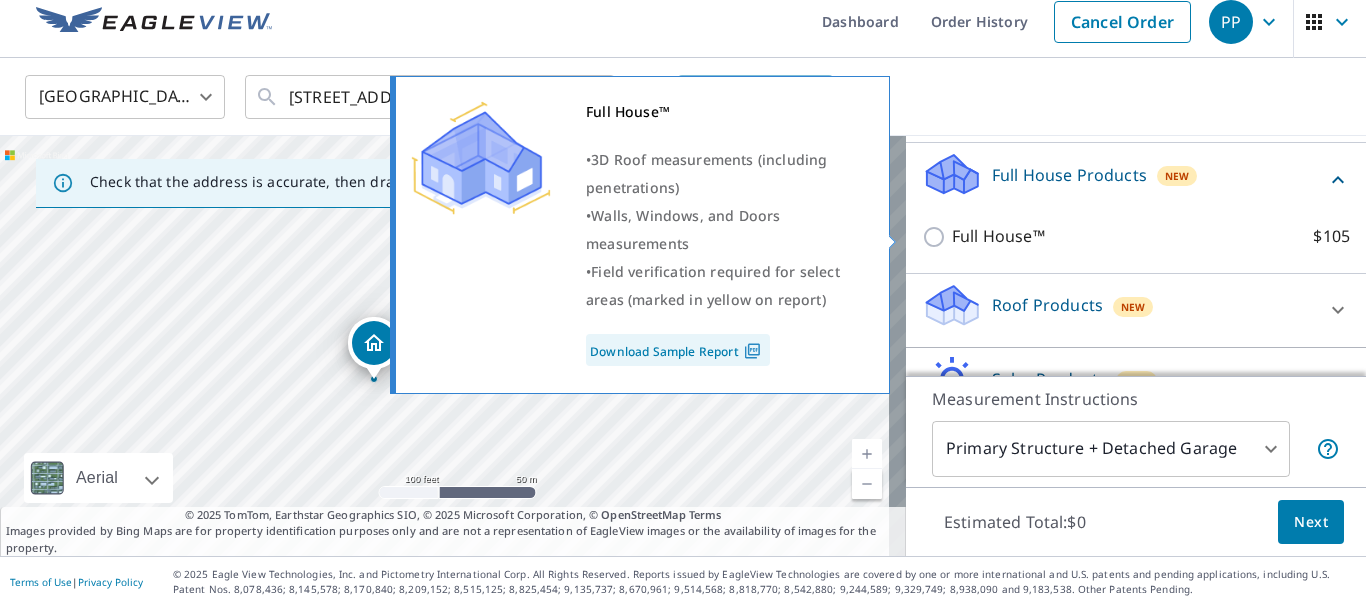 scroll, scrollTop: 300, scrollLeft: 0, axis: vertical 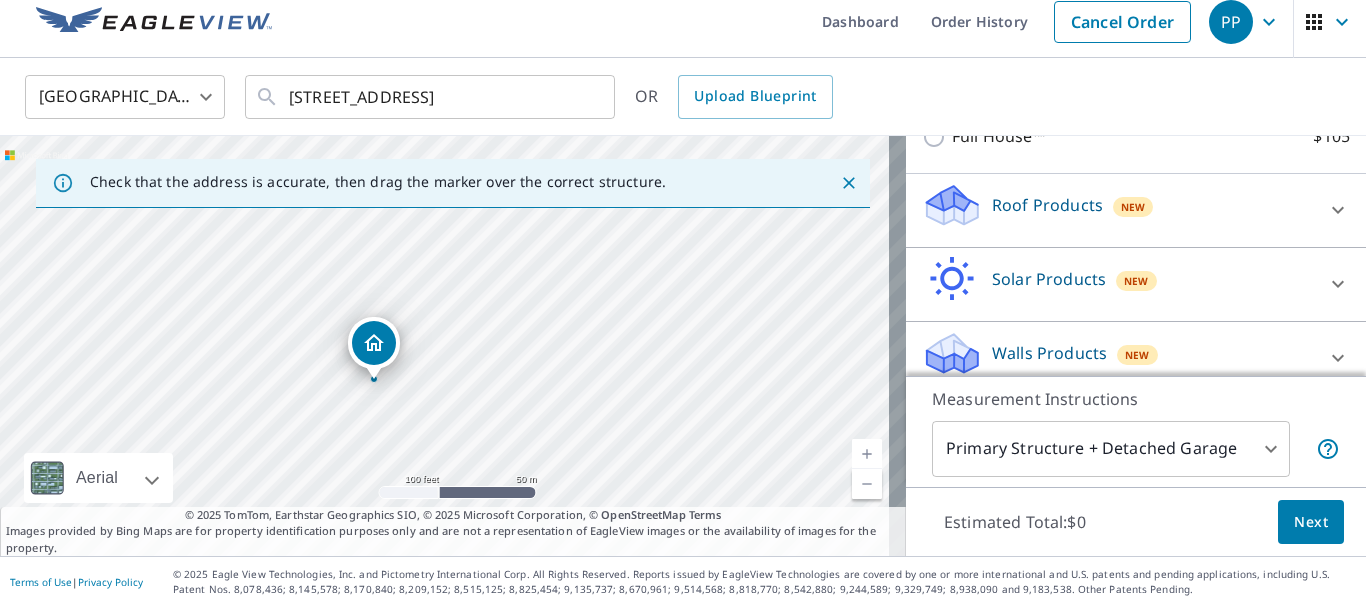 click on "Roof Products" at bounding box center (1047, 205) 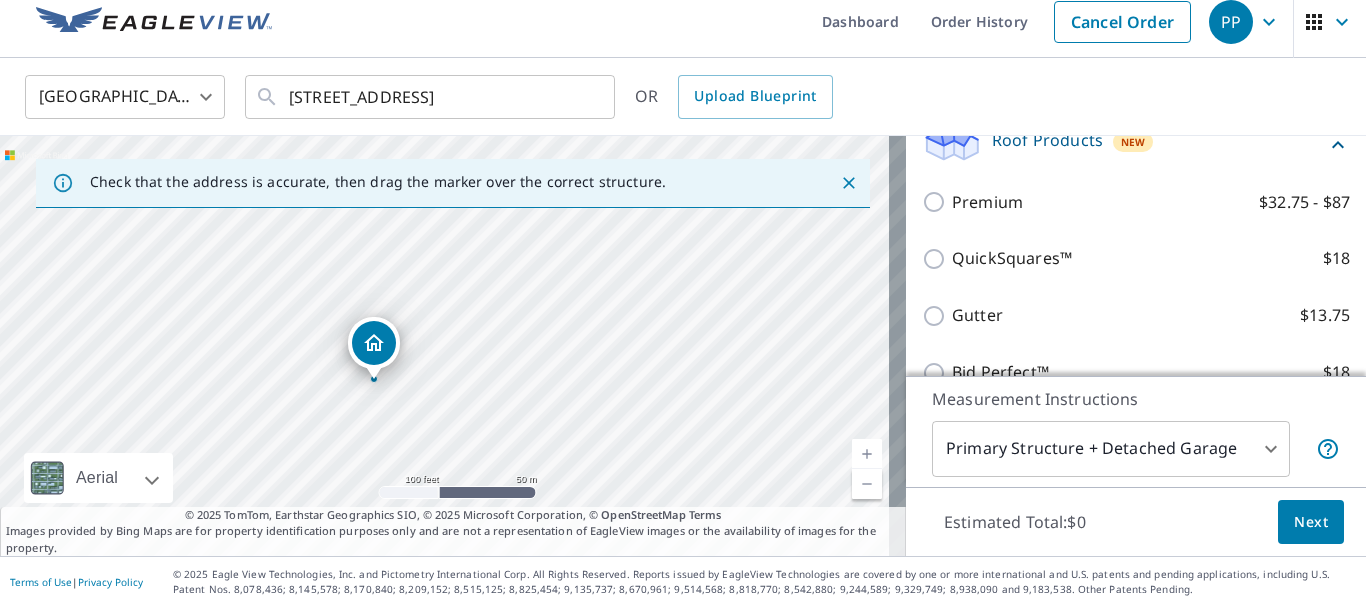 scroll, scrollTop: 400, scrollLeft: 0, axis: vertical 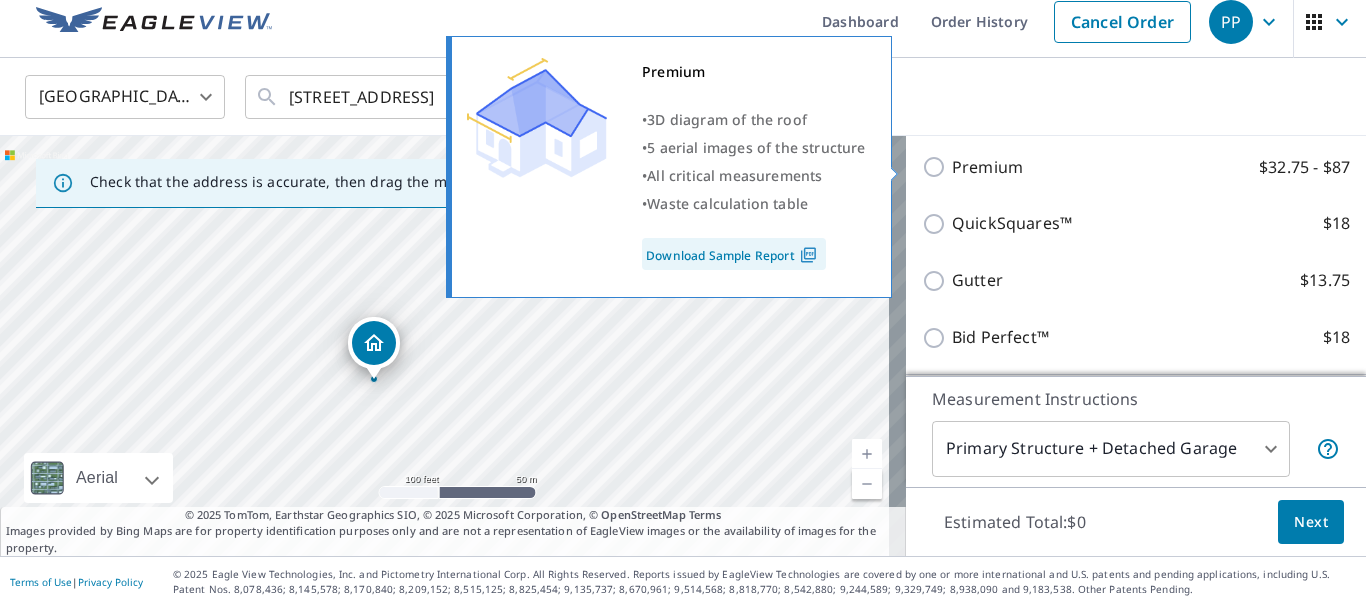 click on "Premium $32.75 - $87" at bounding box center (937, 167) 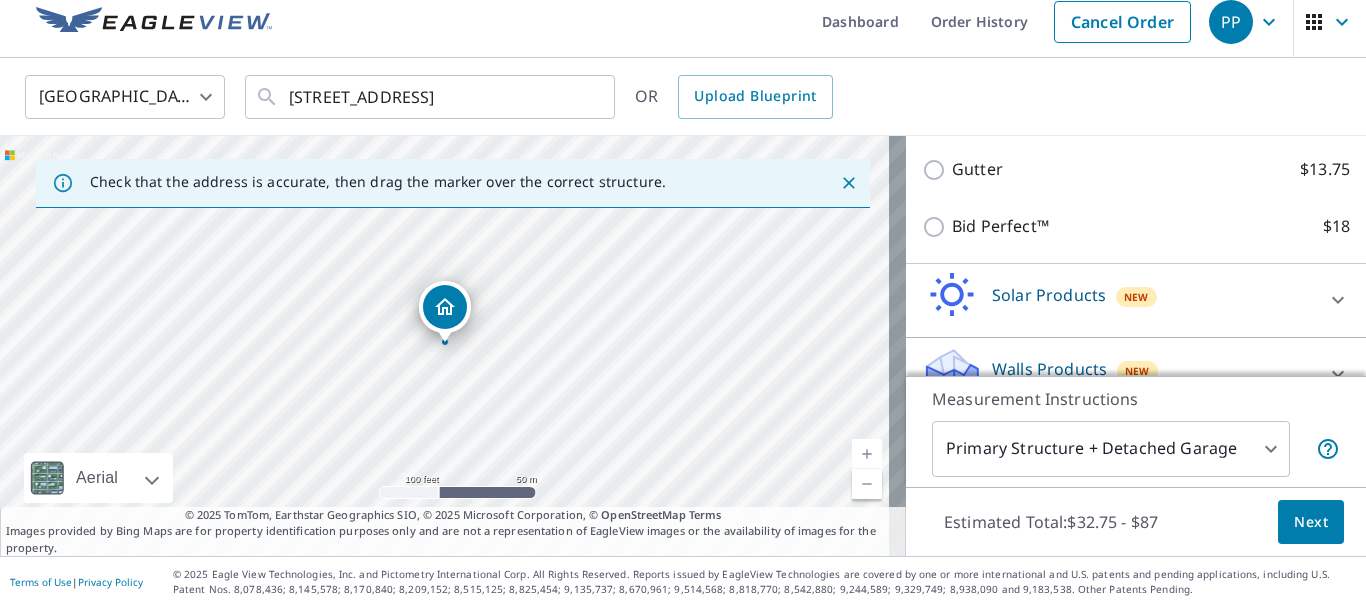 scroll, scrollTop: 612, scrollLeft: 0, axis: vertical 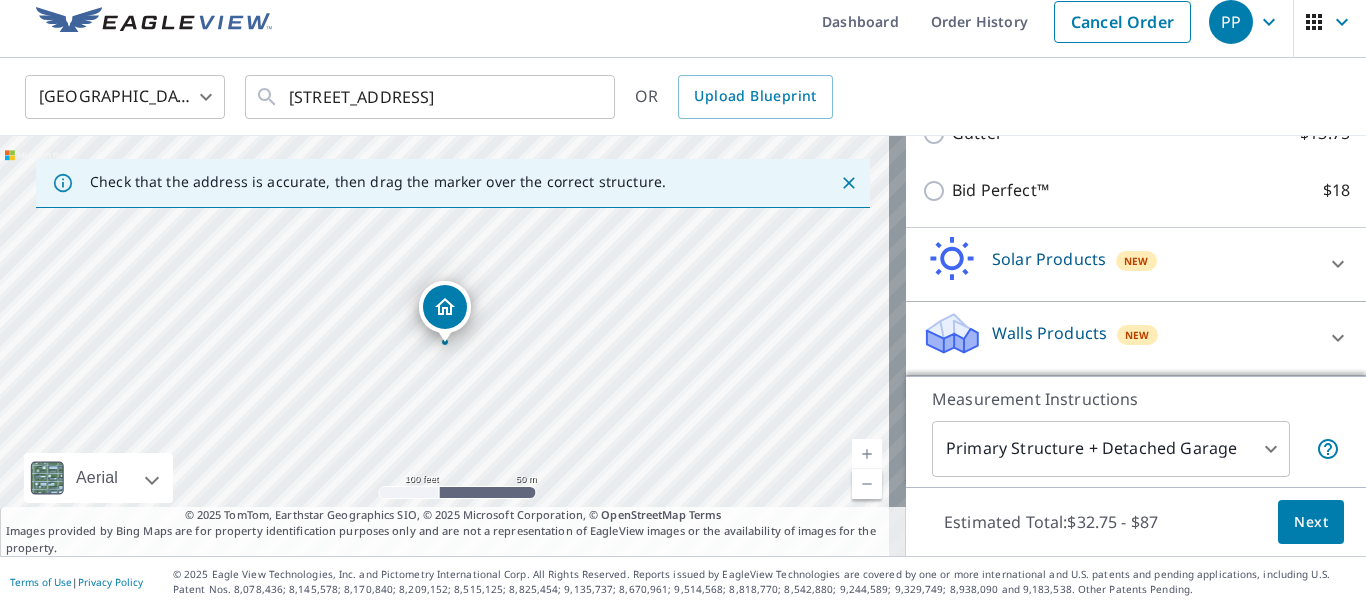 click on "Next" at bounding box center (1311, 522) 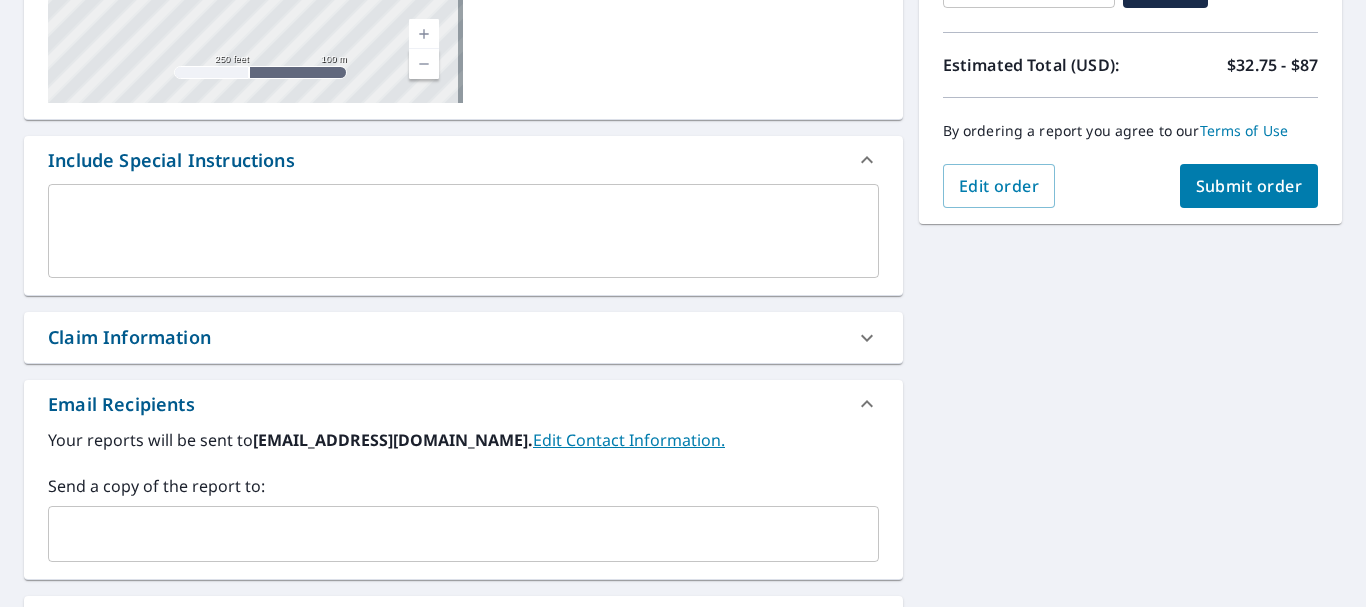 scroll, scrollTop: 415, scrollLeft: 0, axis: vertical 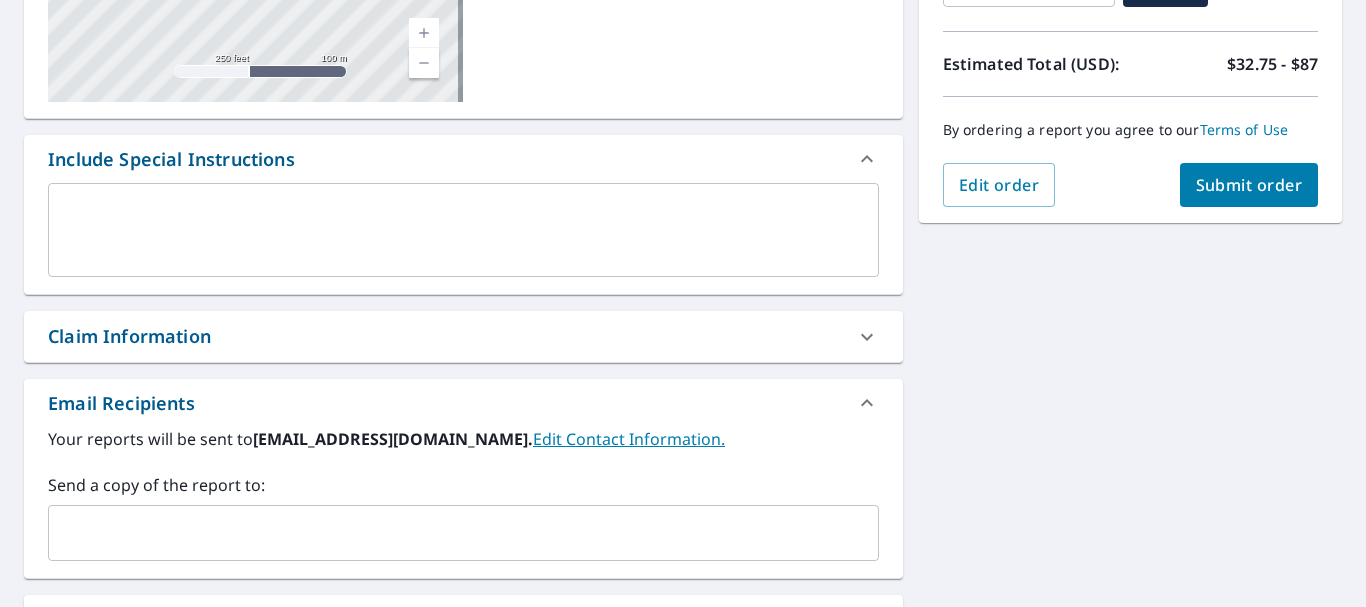 click 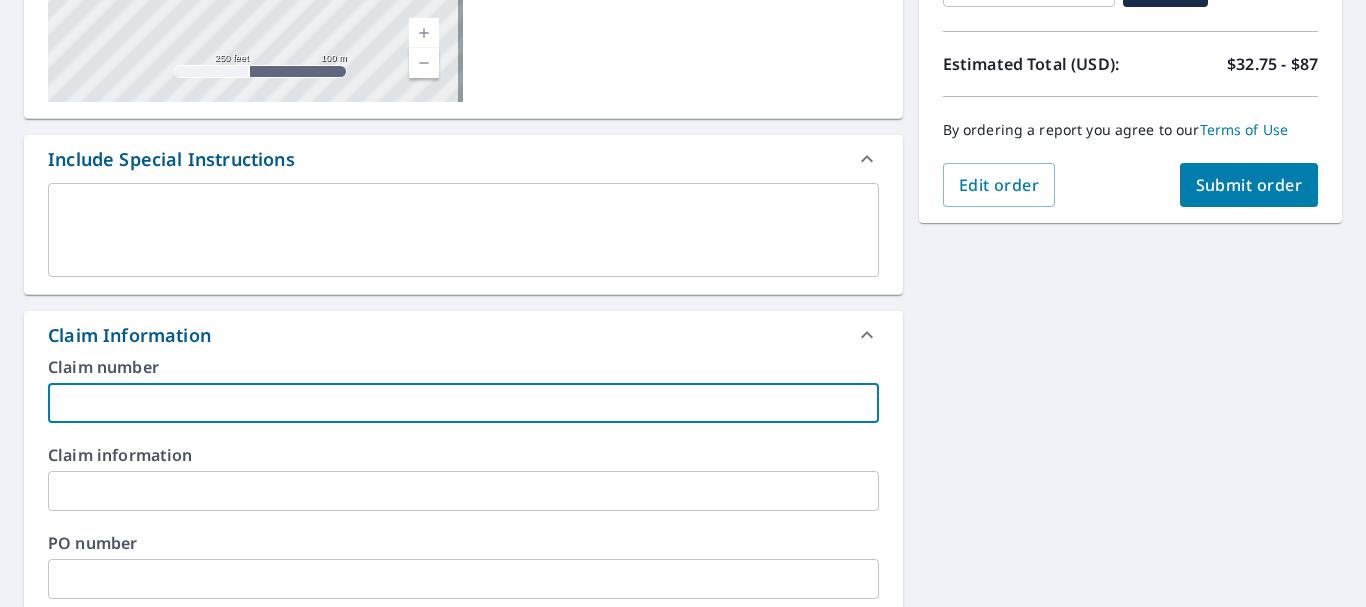 click at bounding box center [463, 403] 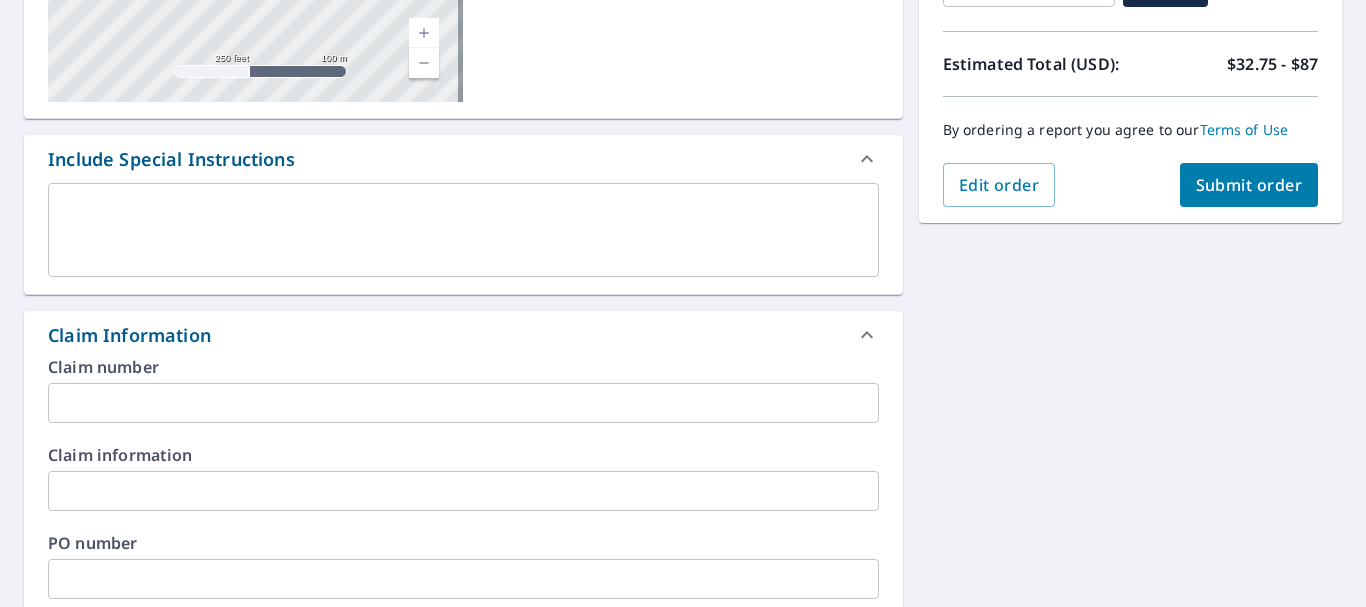 click at bounding box center (463, 403) 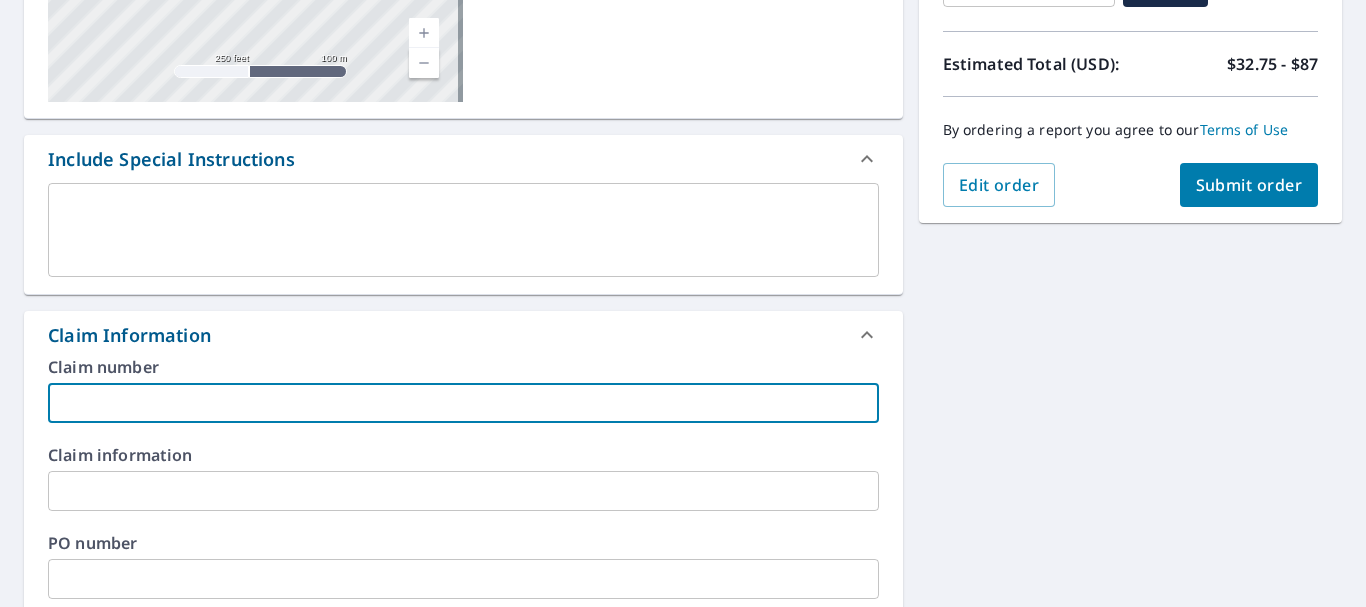 paste on "003326687-800" 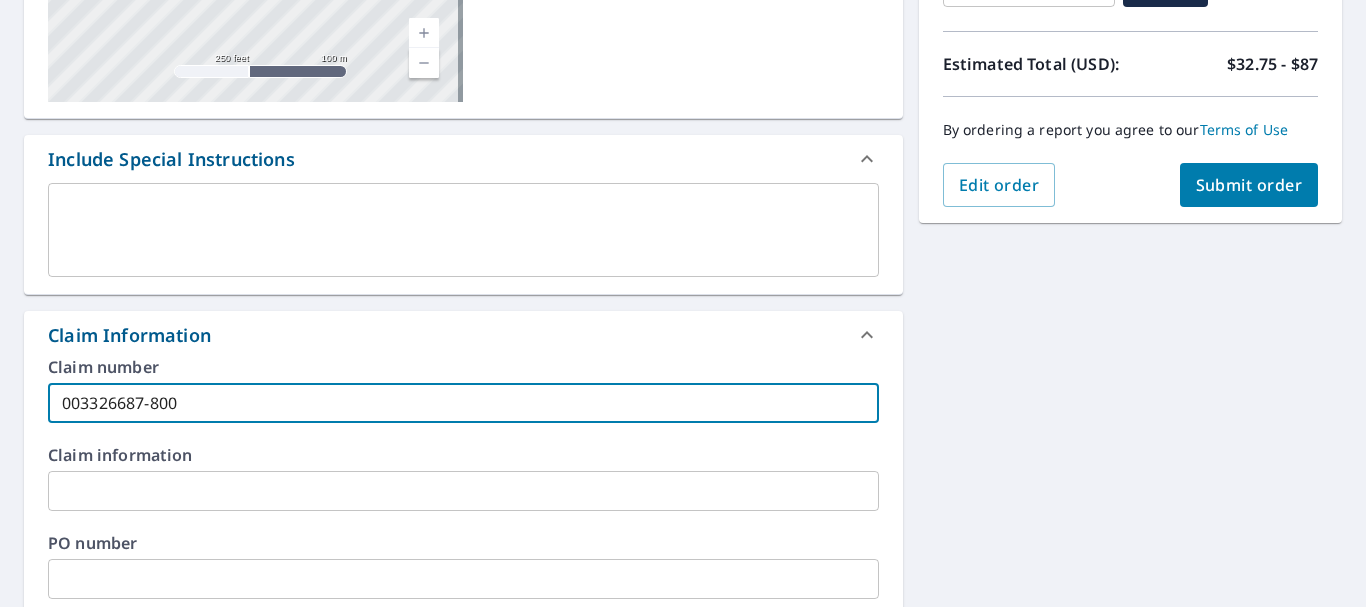 type on "003326687-800" 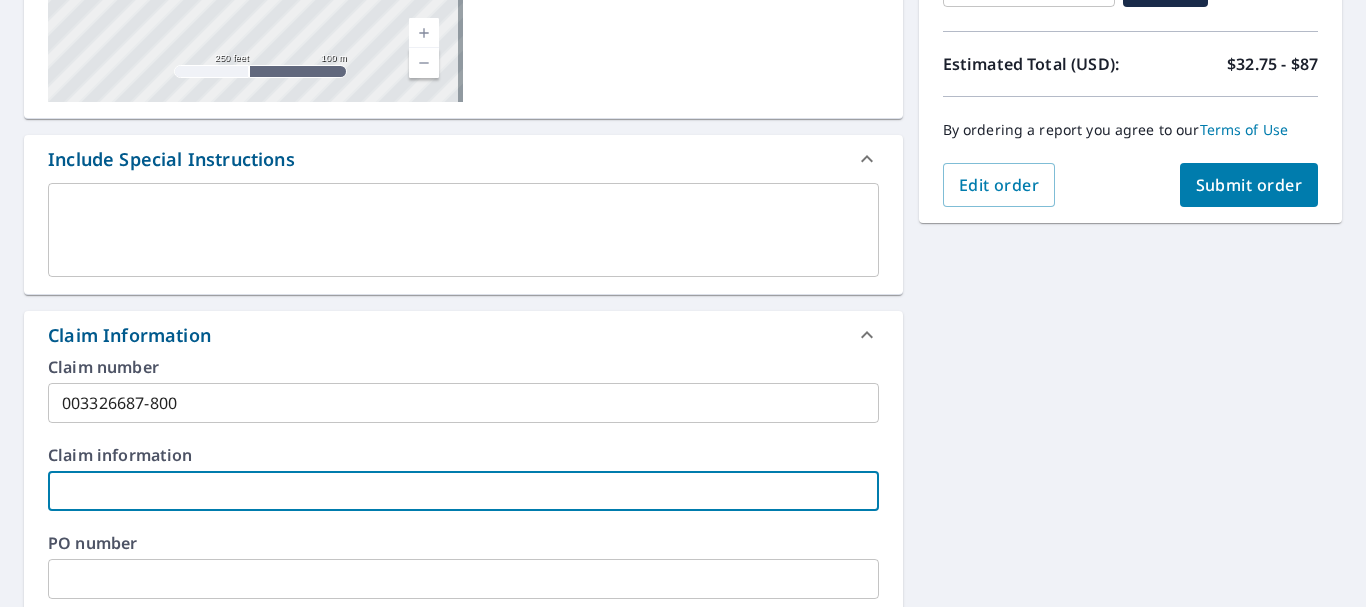 click at bounding box center [463, 491] 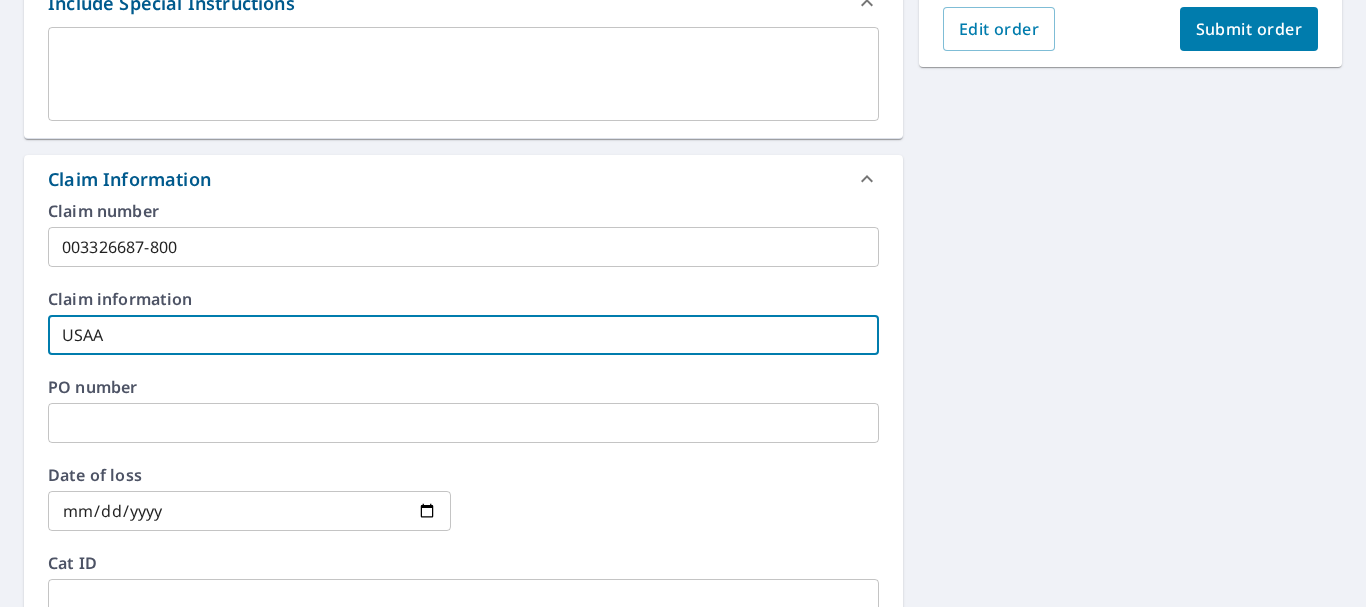 scroll, scrollTop: 615, scrollLeft: 0, axis: vertical 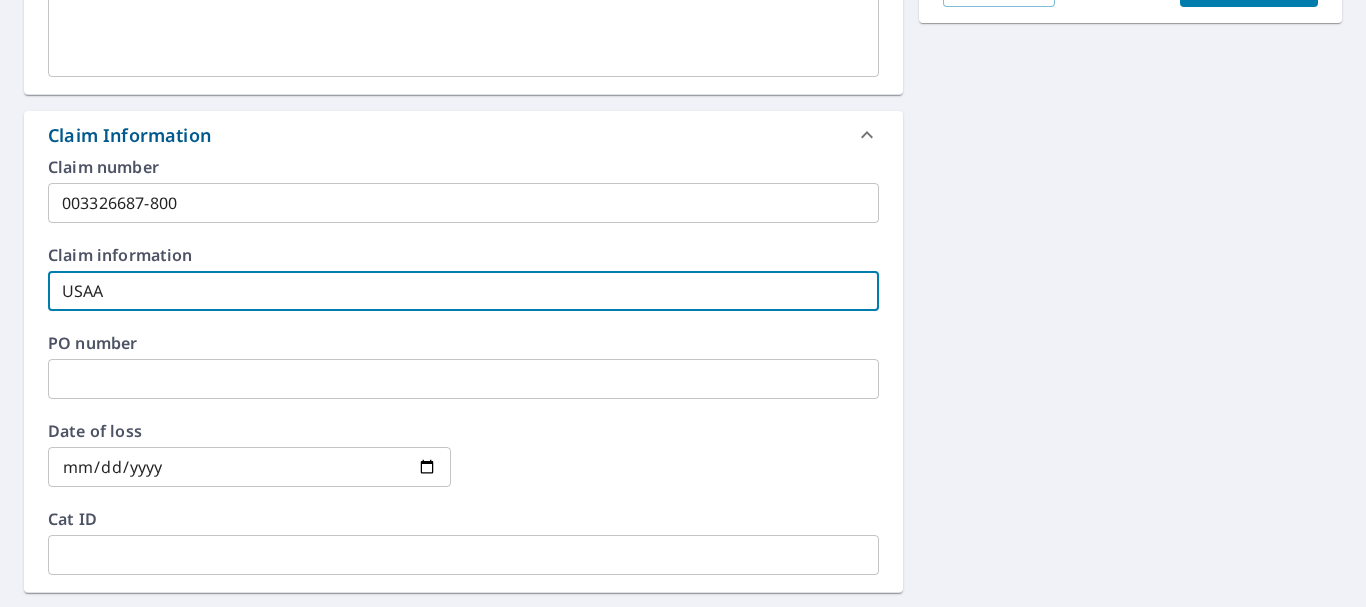 type on "USAA" 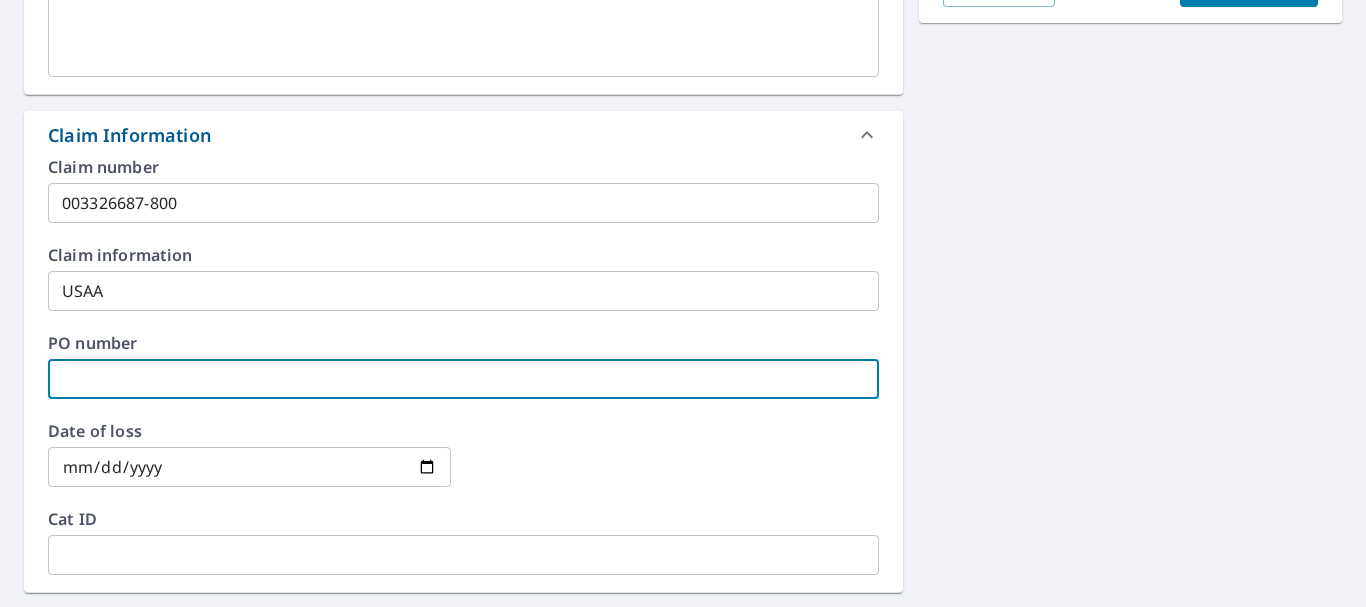 click at bounding box center [463, 379] 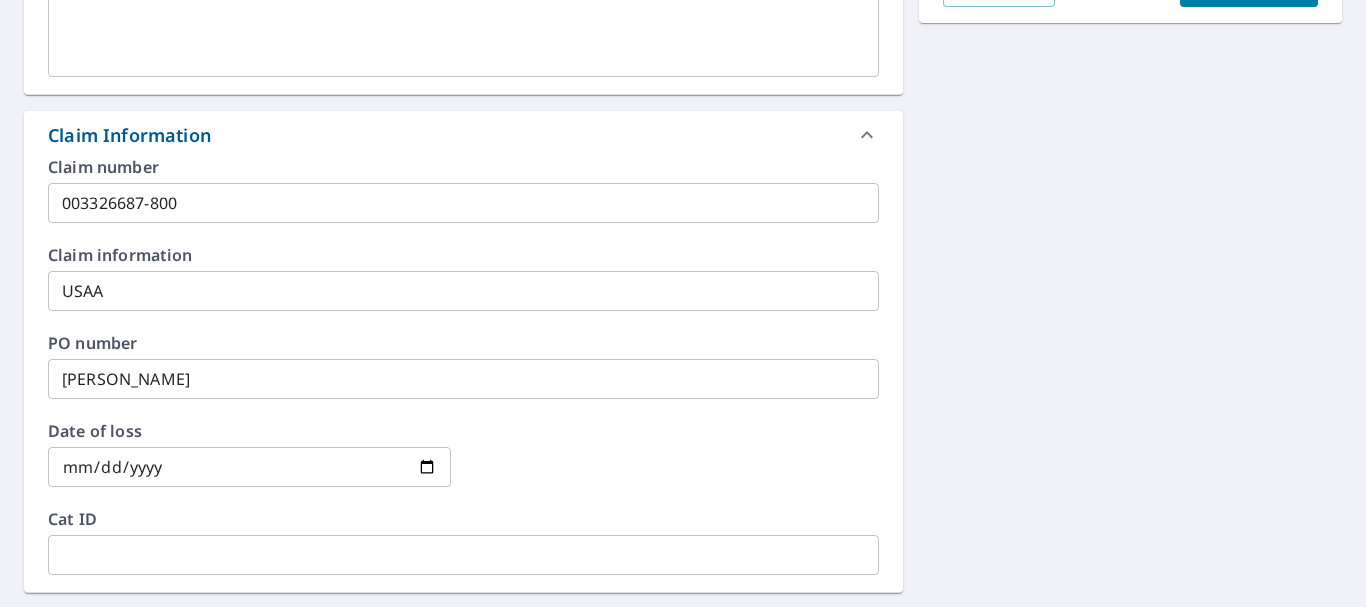 click on "[PERSON_NAME]" at bounding box center (463, 379) 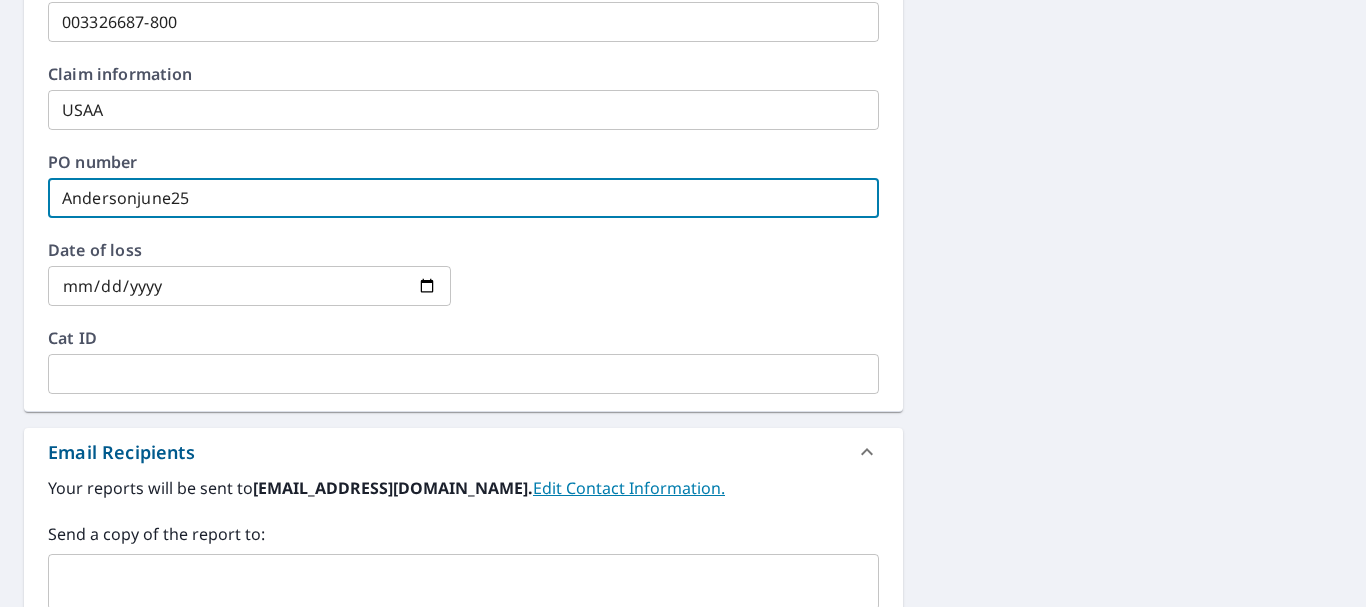 scroll, scrollTop: 815, scrollLeft: 0, axis: vertical 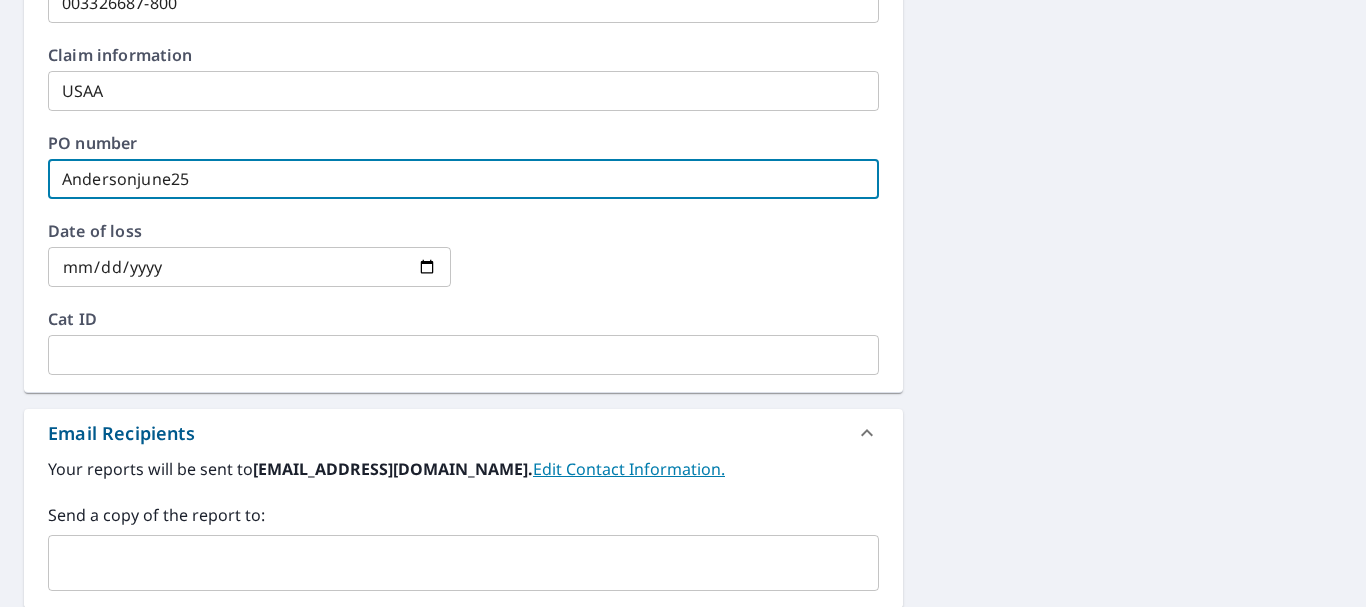 type on "Andersonjune25" 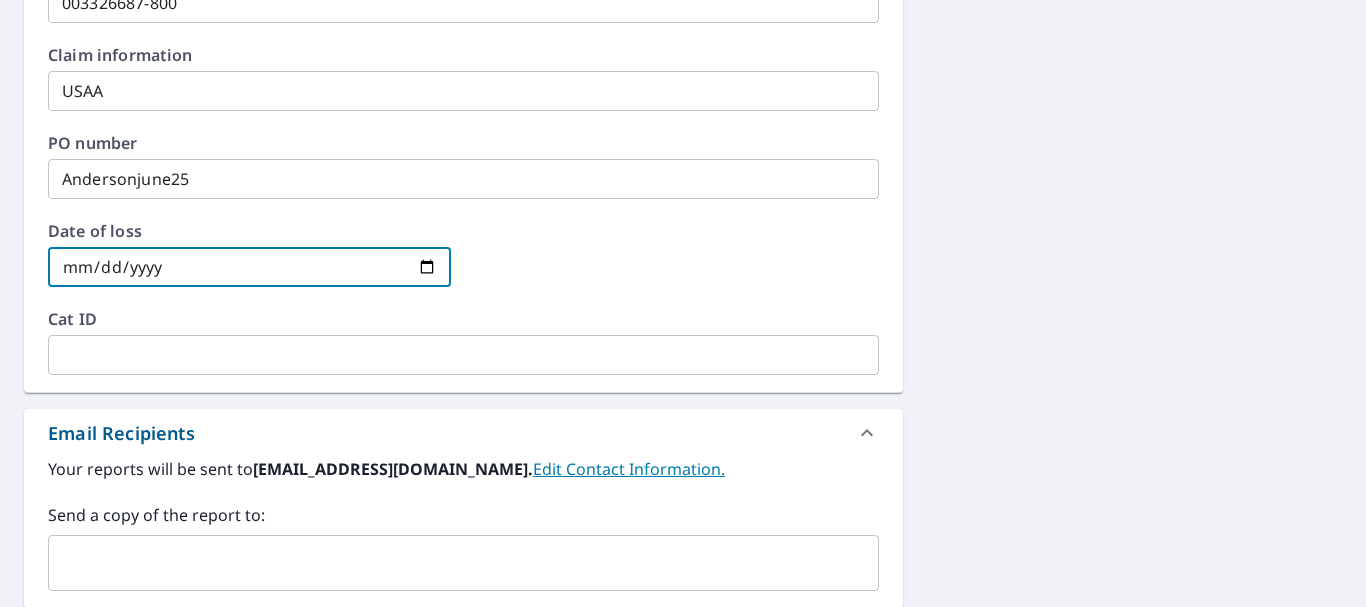 click at bounding box center [249, 267] 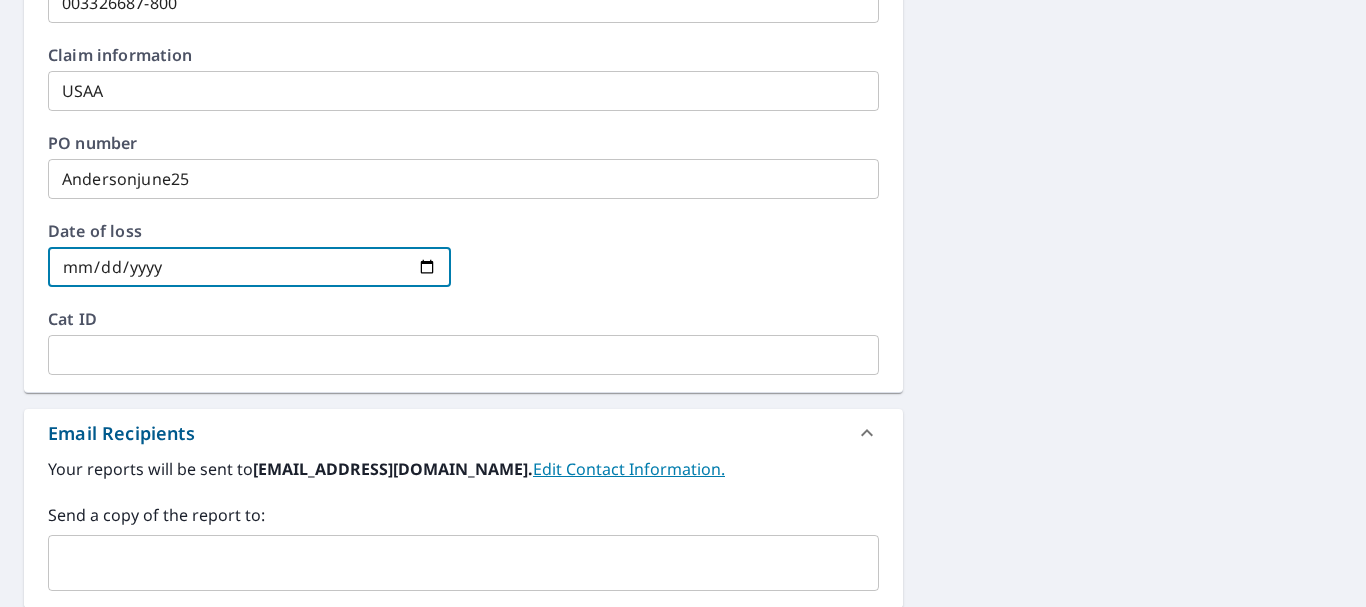 type on "[DATE]" 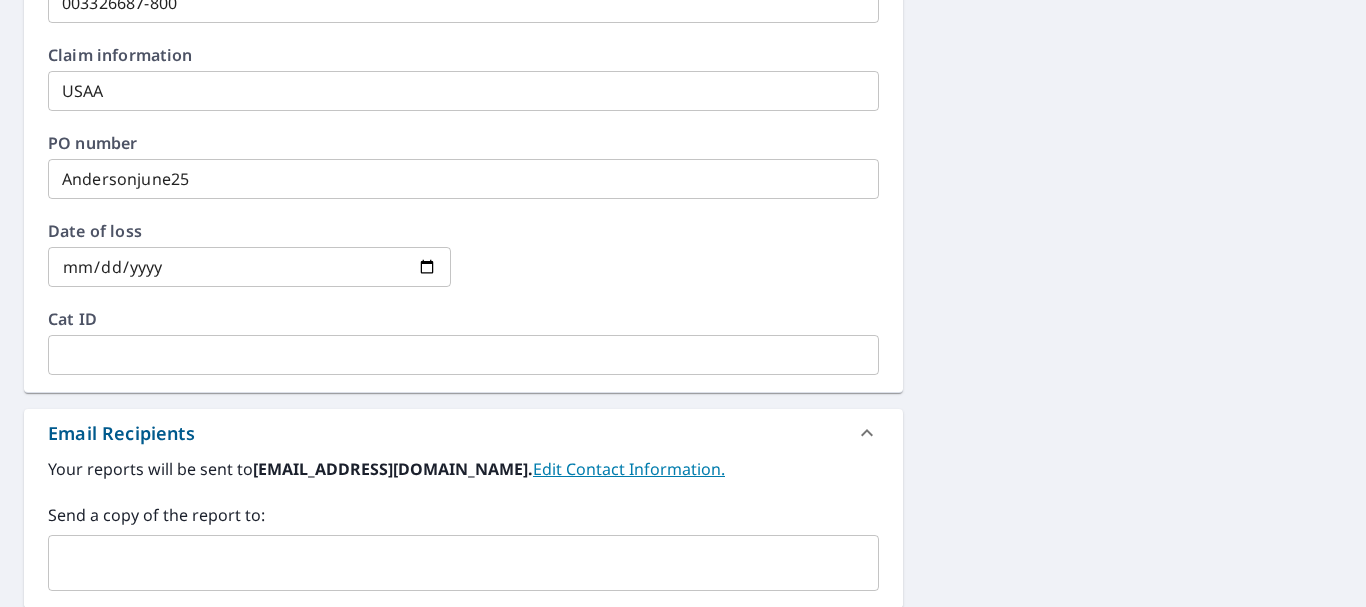 click at bounding box center (676, 267) 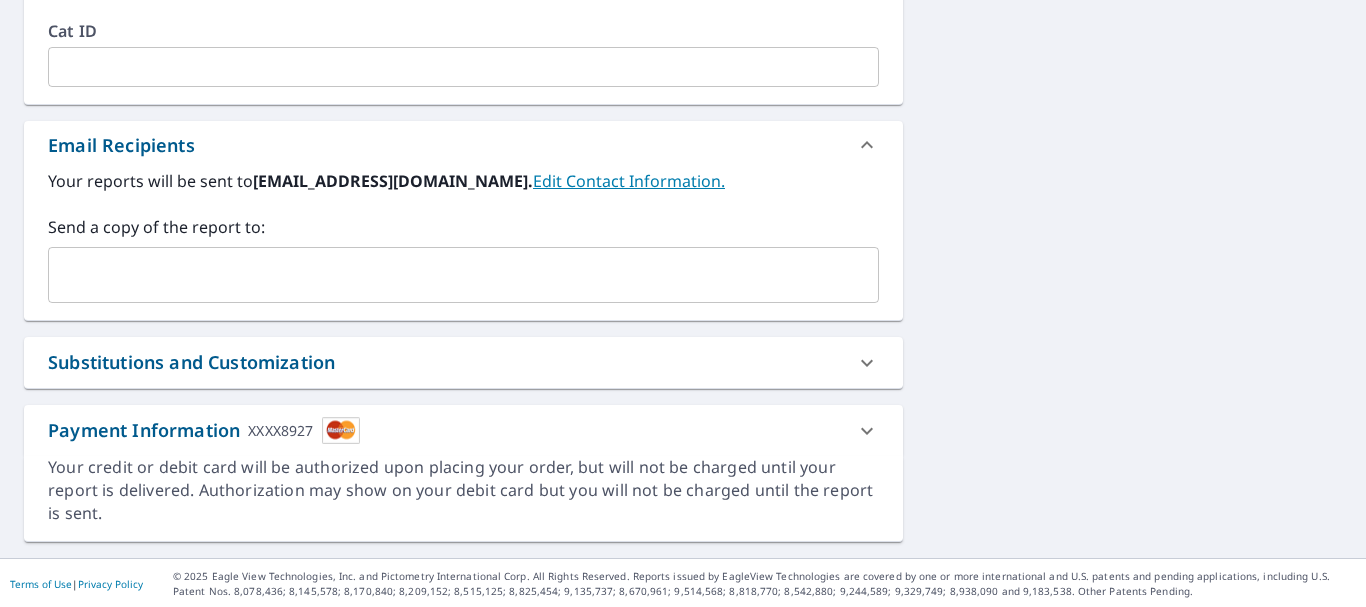 scroll, scrollTop: 1105, scrollLeft: 0, axis: vertical 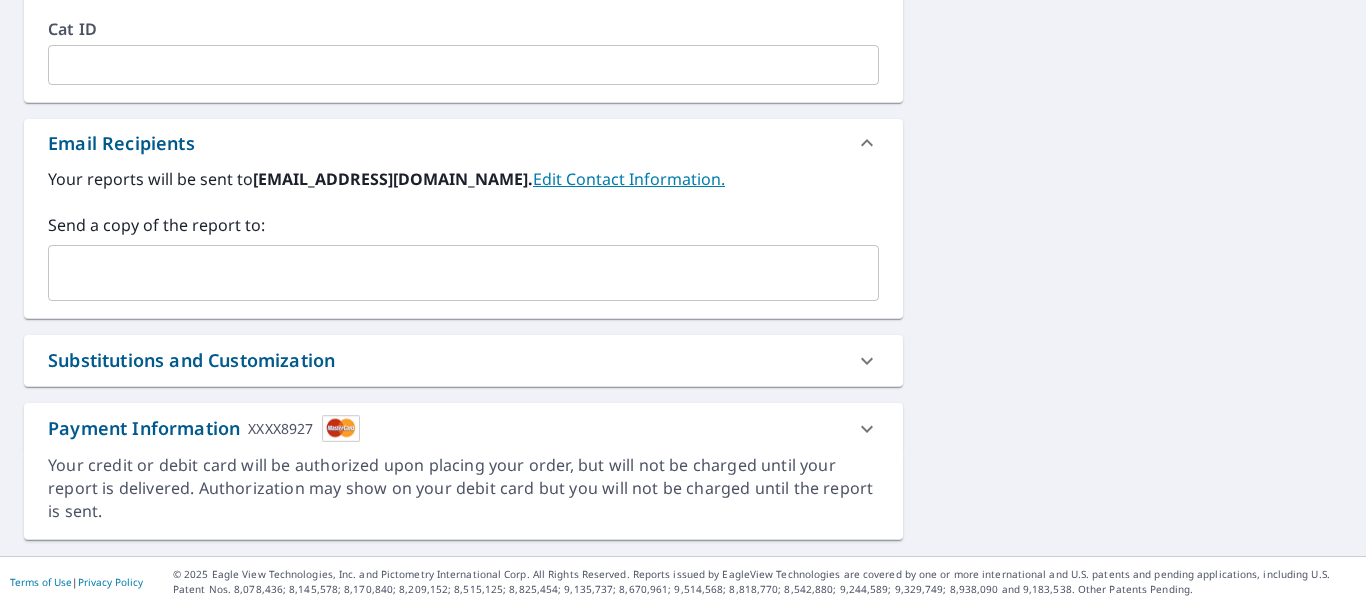 click at bounding box center [867, 361] 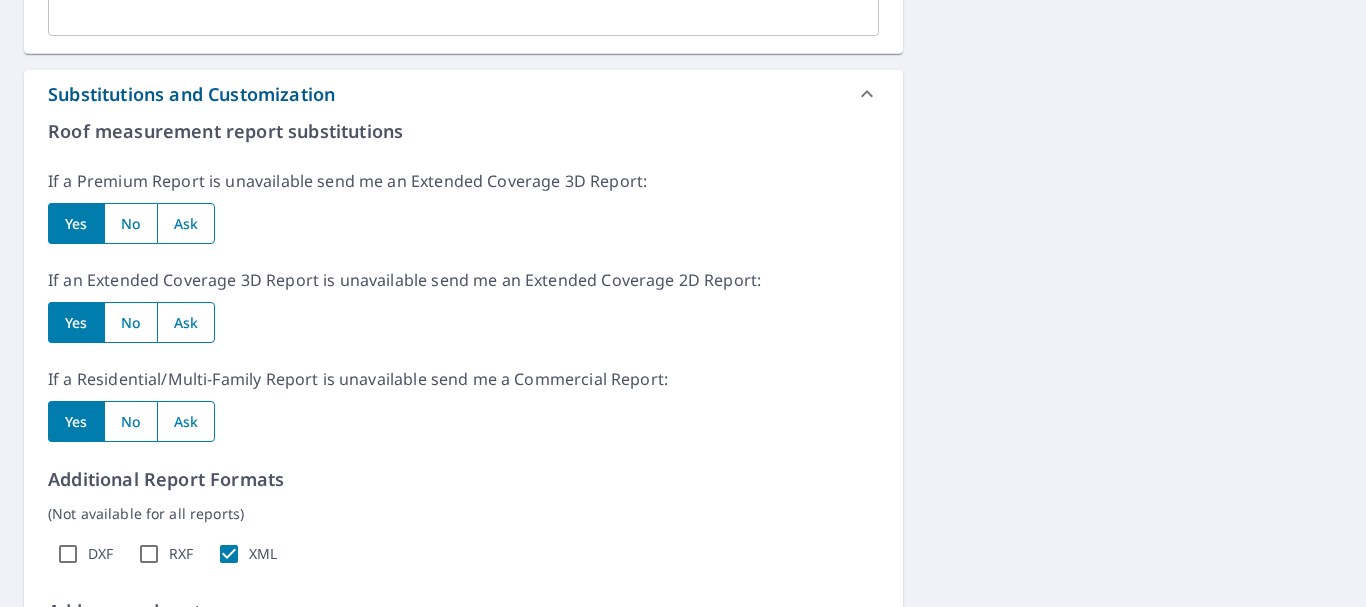 scroll, scrollTop: 1405, scrollLeft: 0, axis: vertical 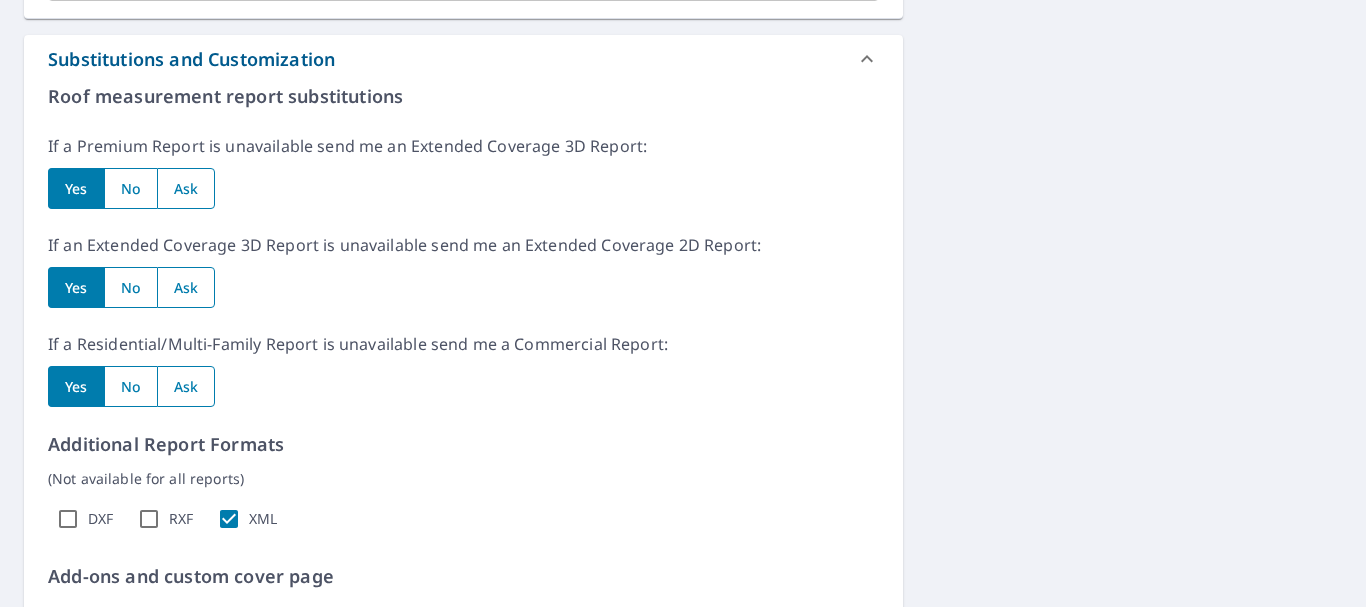 click at bounding box center [130, 386] 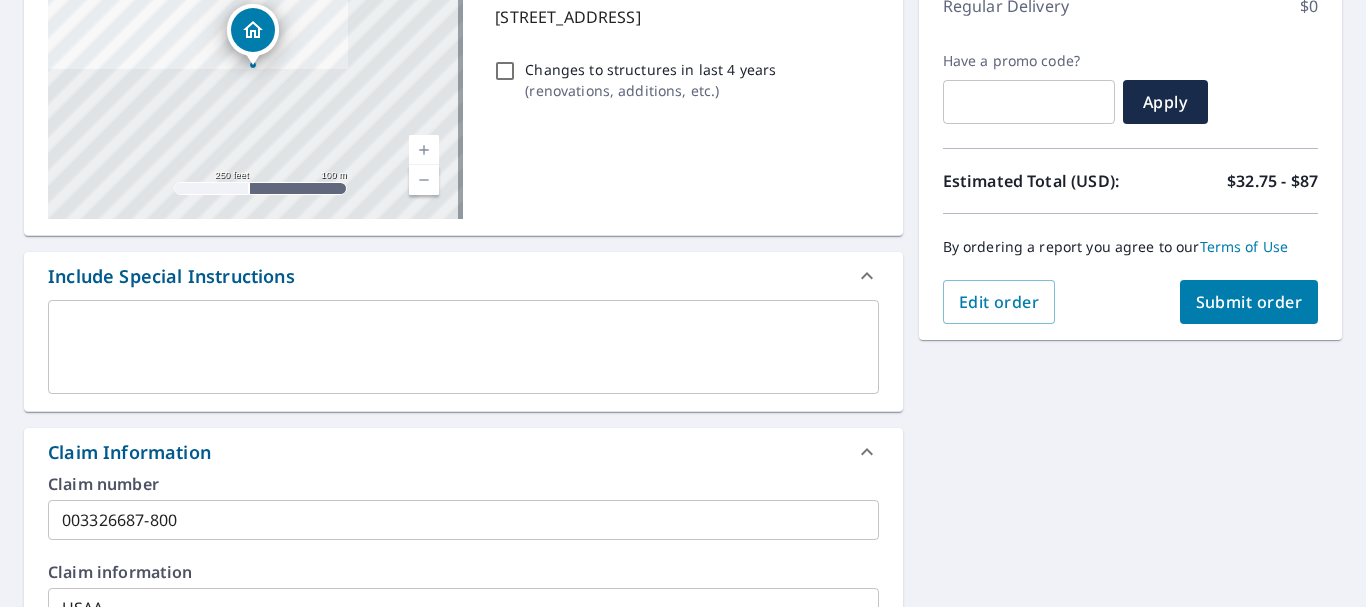 scroll, scrollTop: 300, scrollLeft: 0, axis: vertical 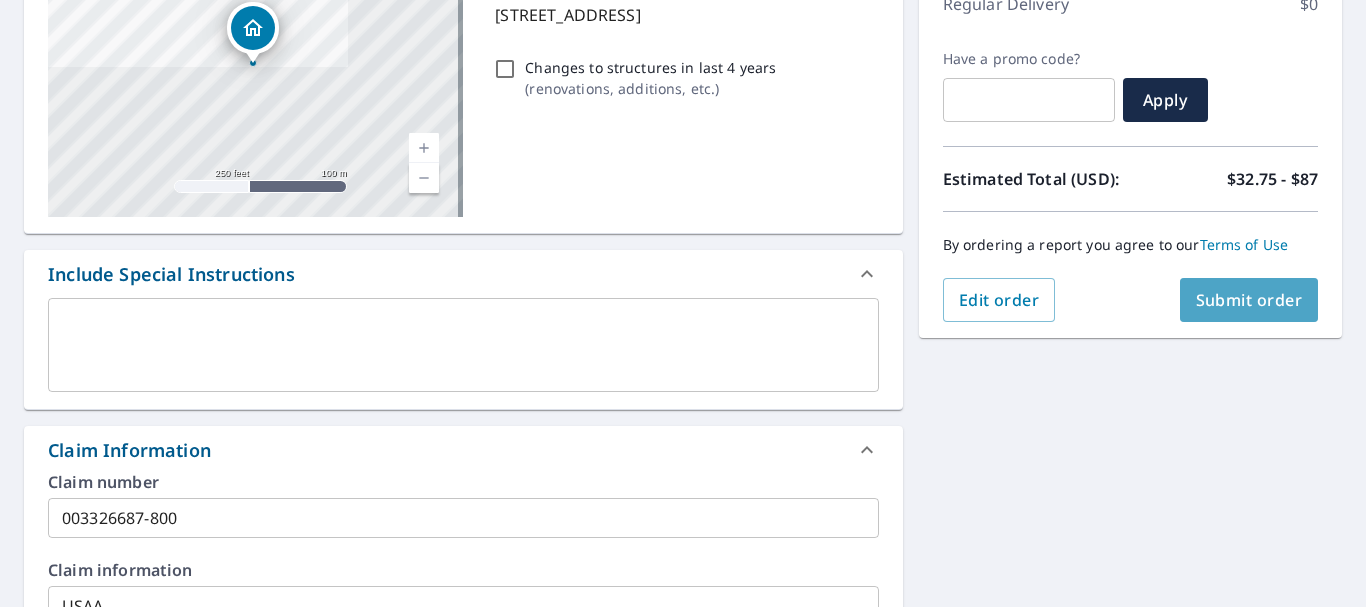 click on "Submit order" at bounding box center (1249, 300) 